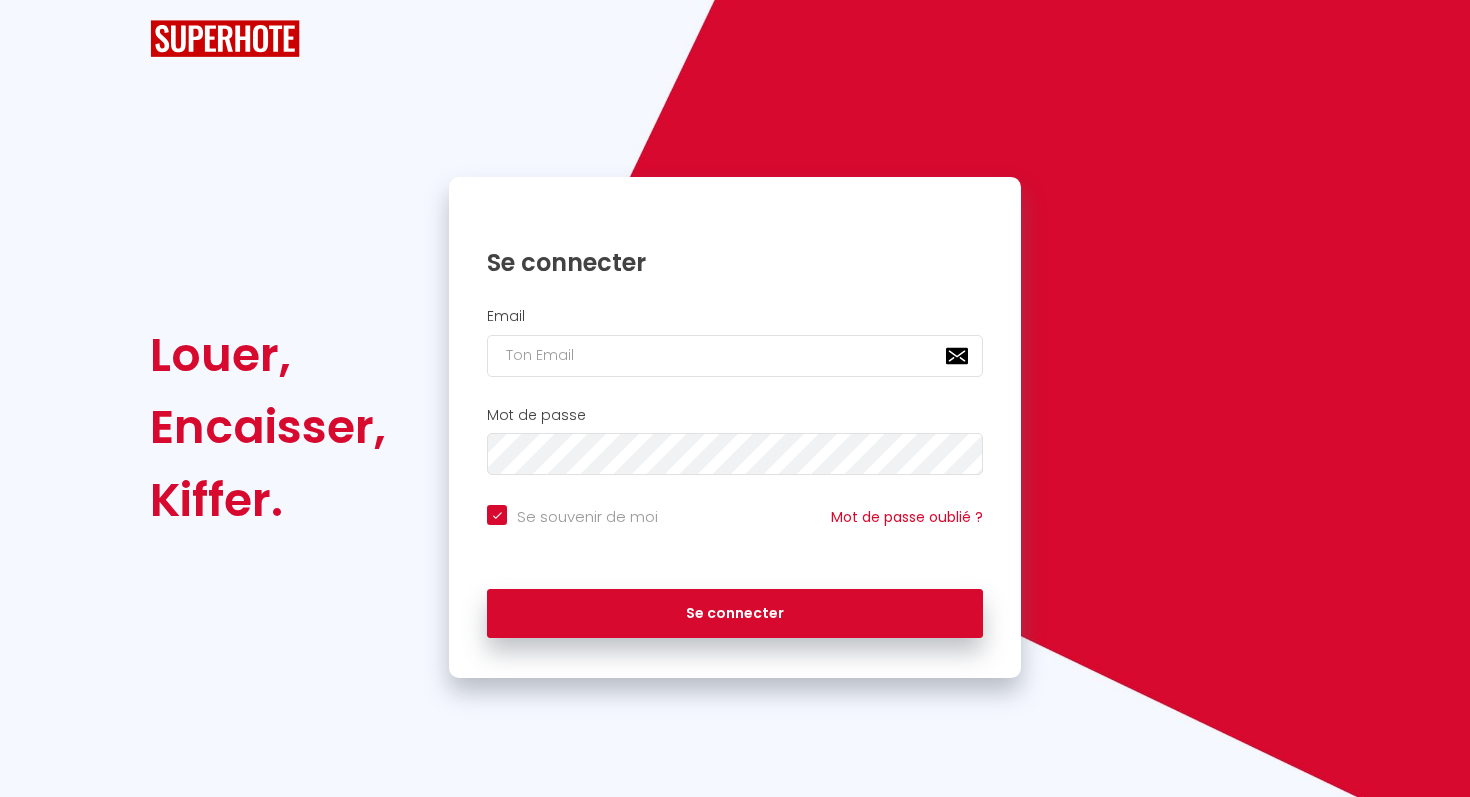 scroll, scrollTop: 0, scrollLeft: 0, axis: both 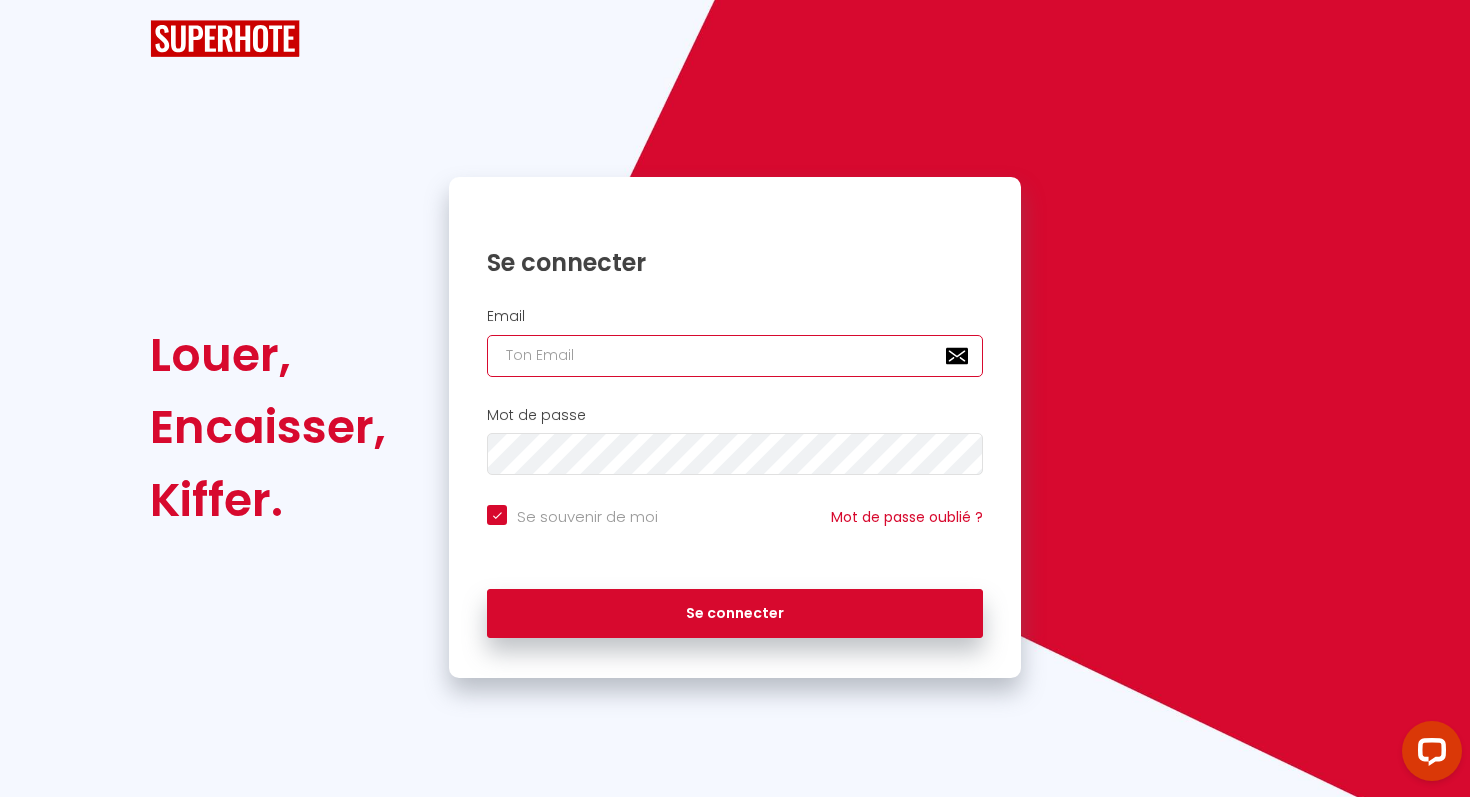 click at bounding box center [735, 356] 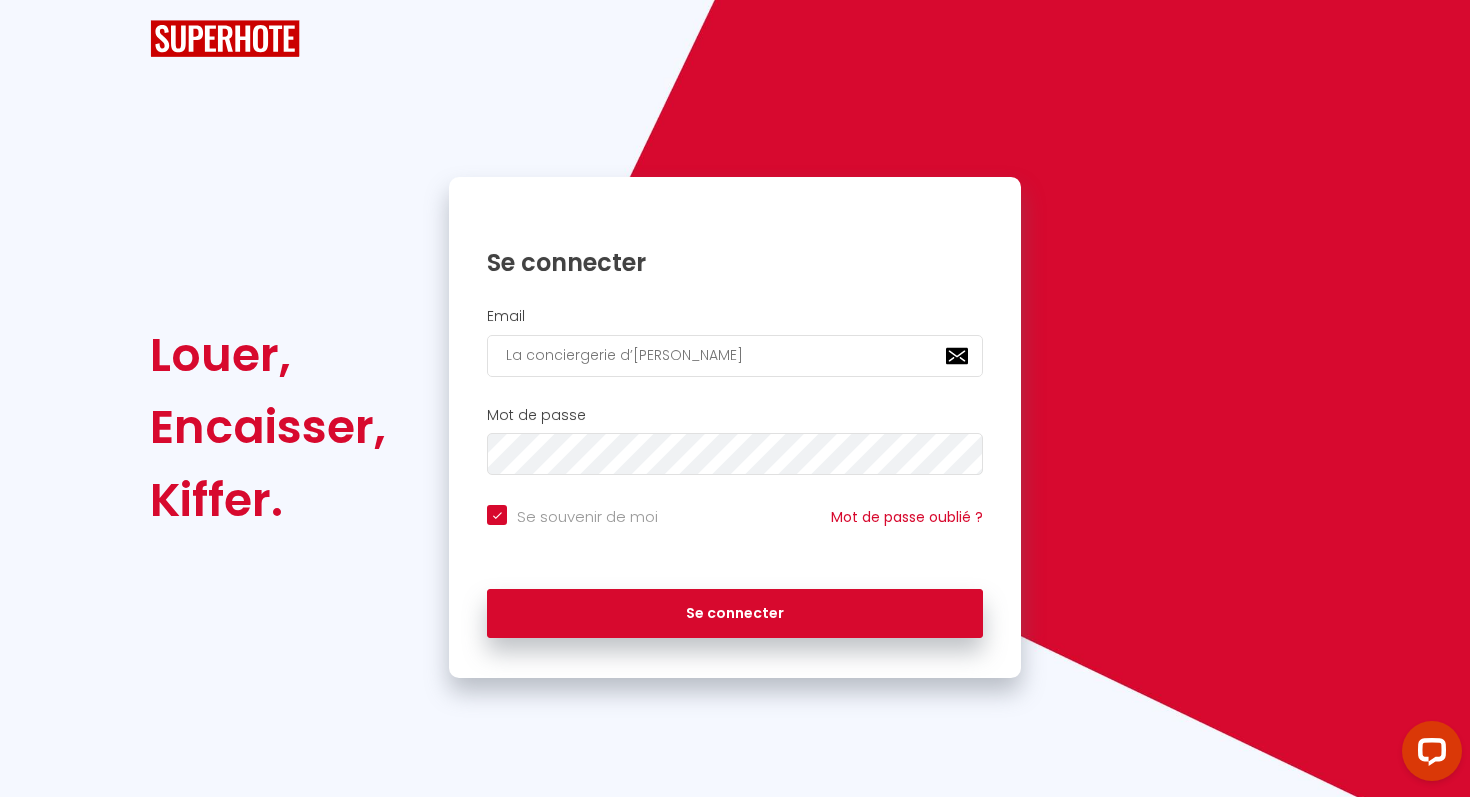 checkbox on "true" 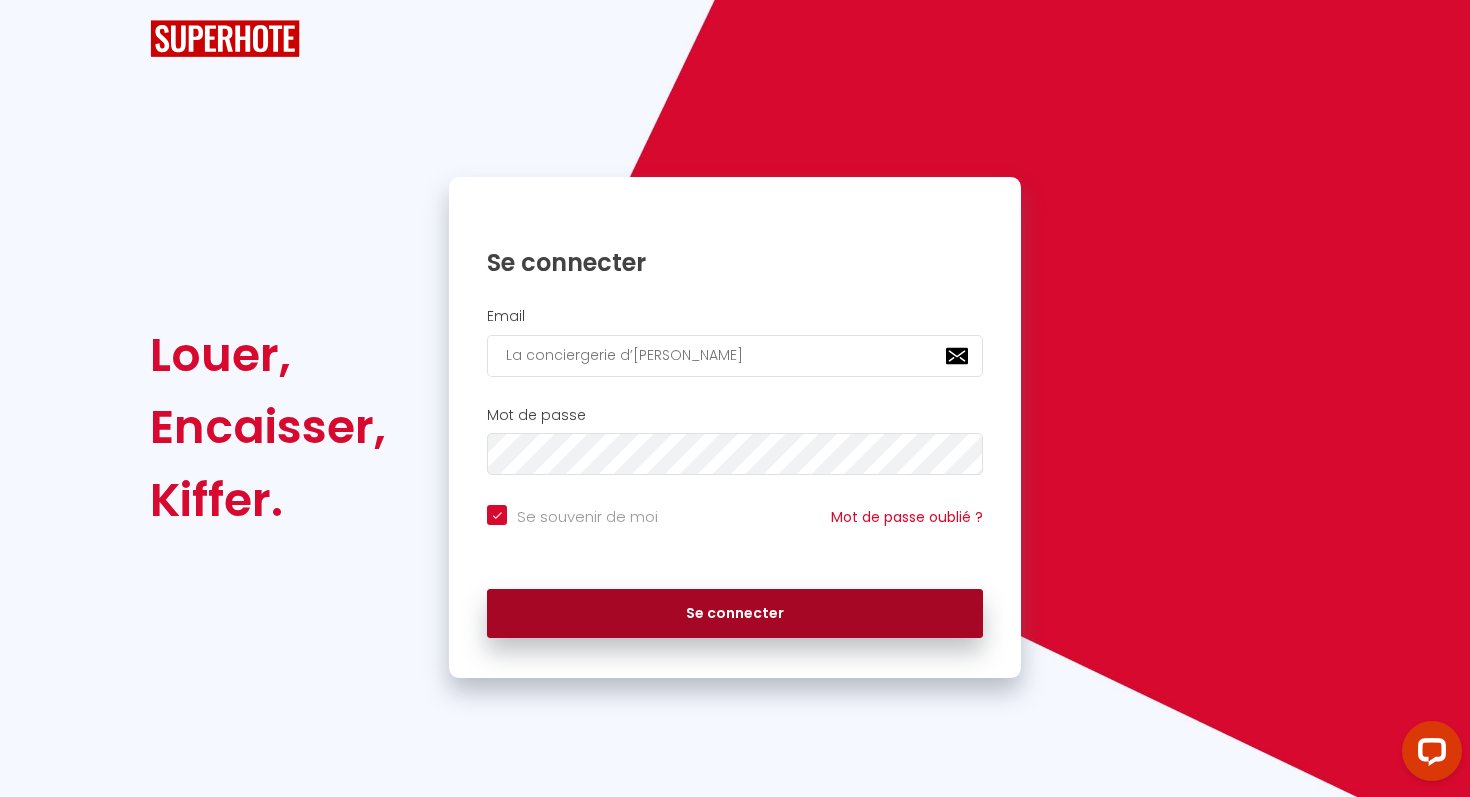 click on "Se connecter" at bounding box center [735, 614] 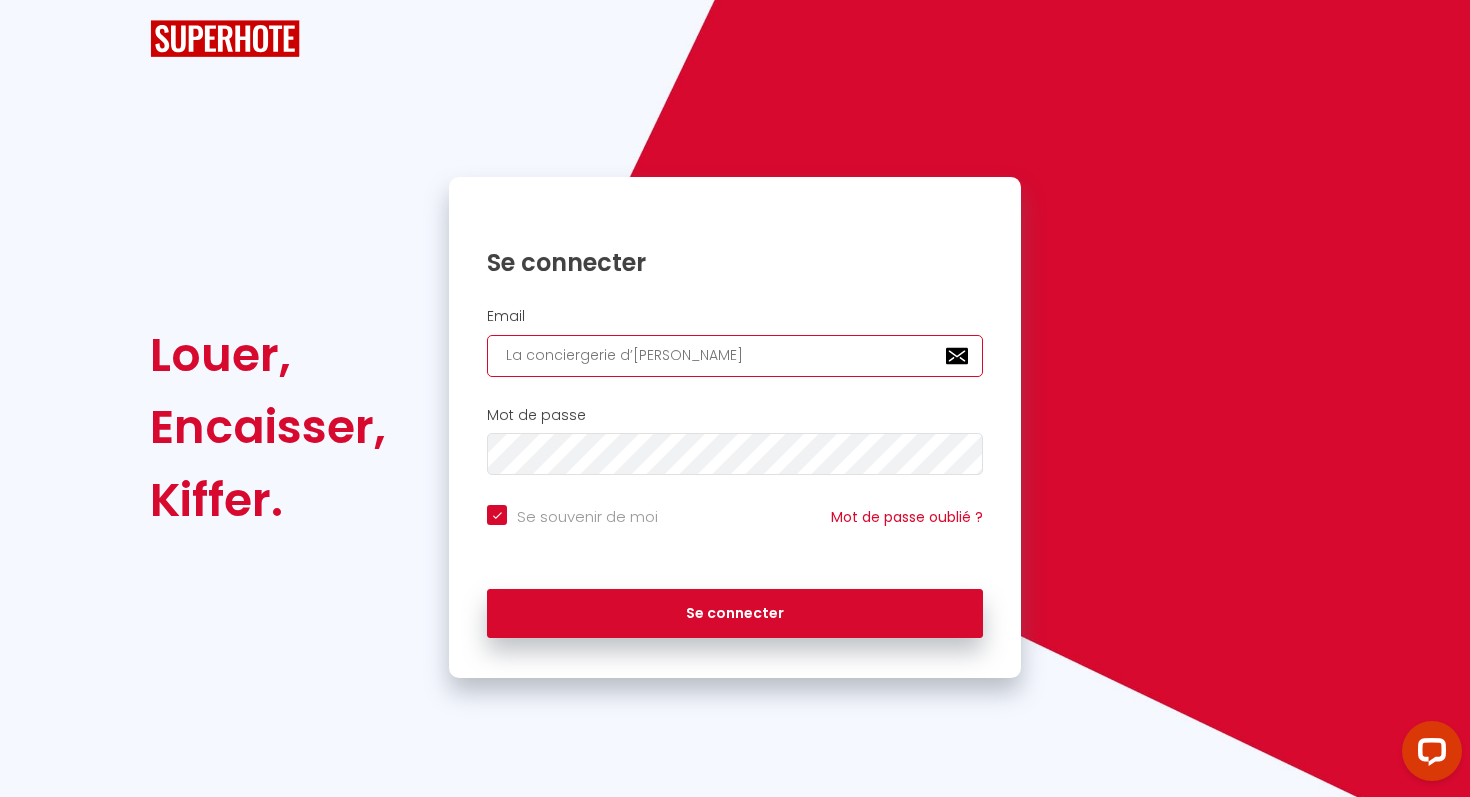 type on "[EMAIL_ADDRESS][DOMAIN_NAME]" 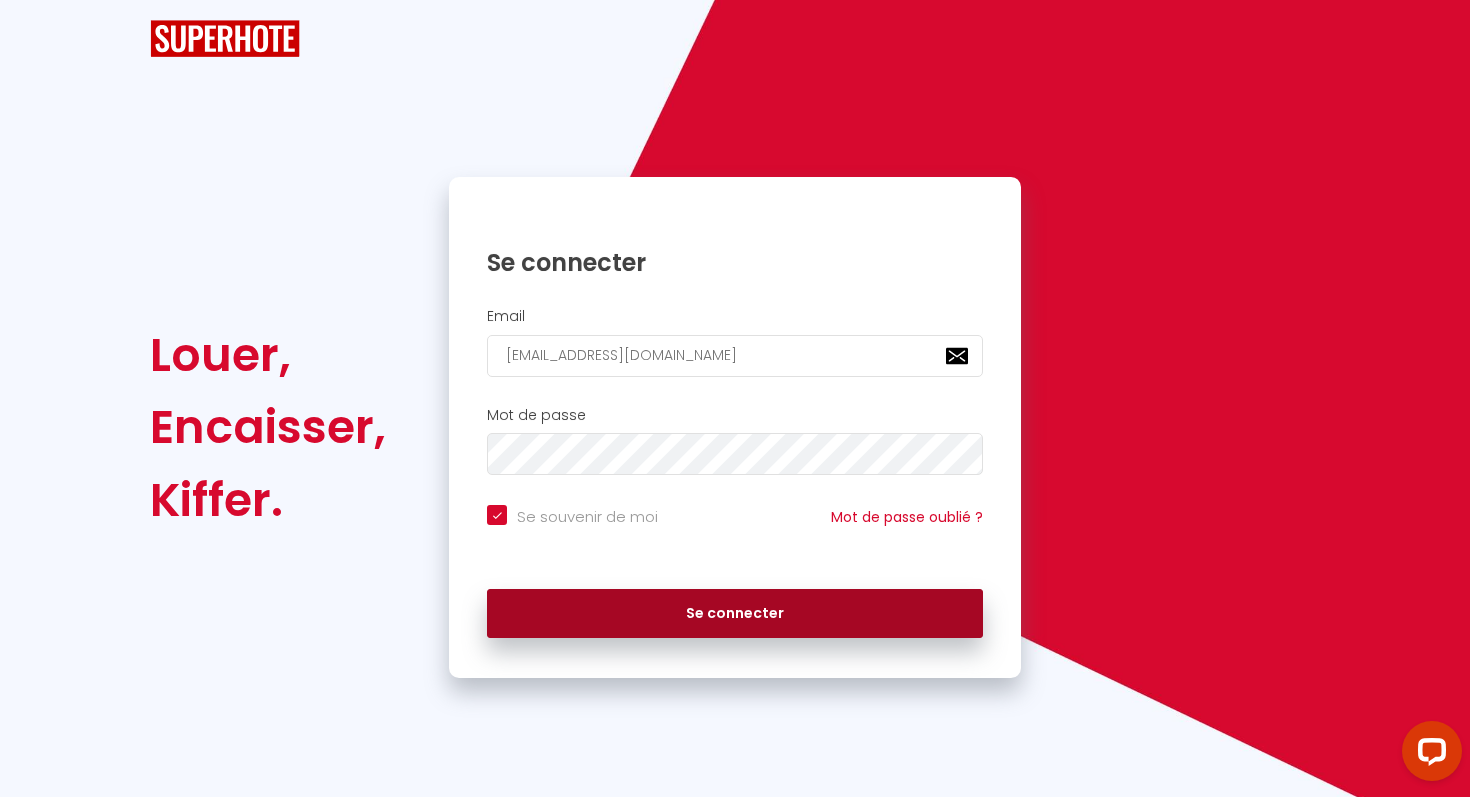 click on "Se connecter" at bounding box center [735, 614] 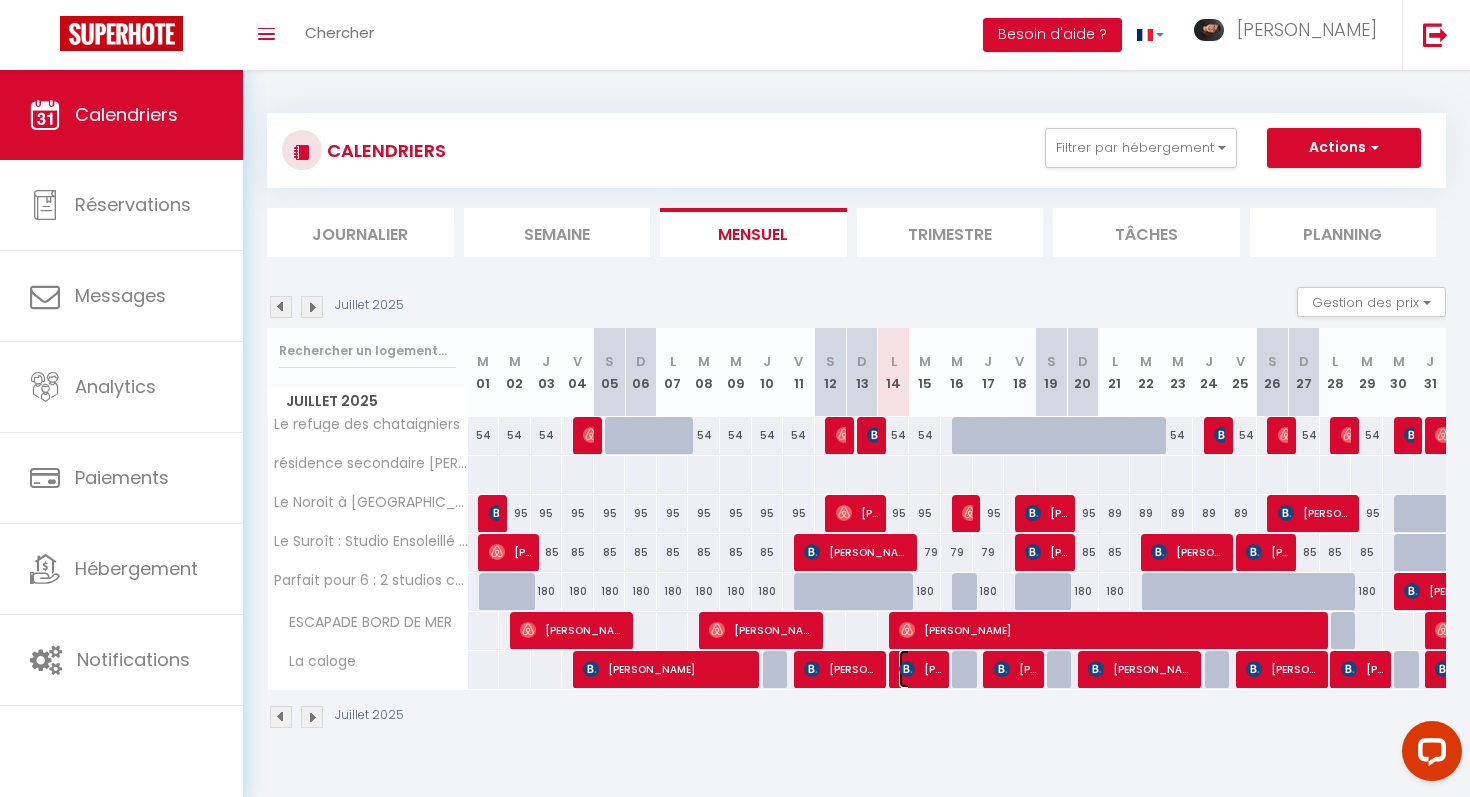 click on "[PERSON_NAME]" at bounding box center (920, 669) 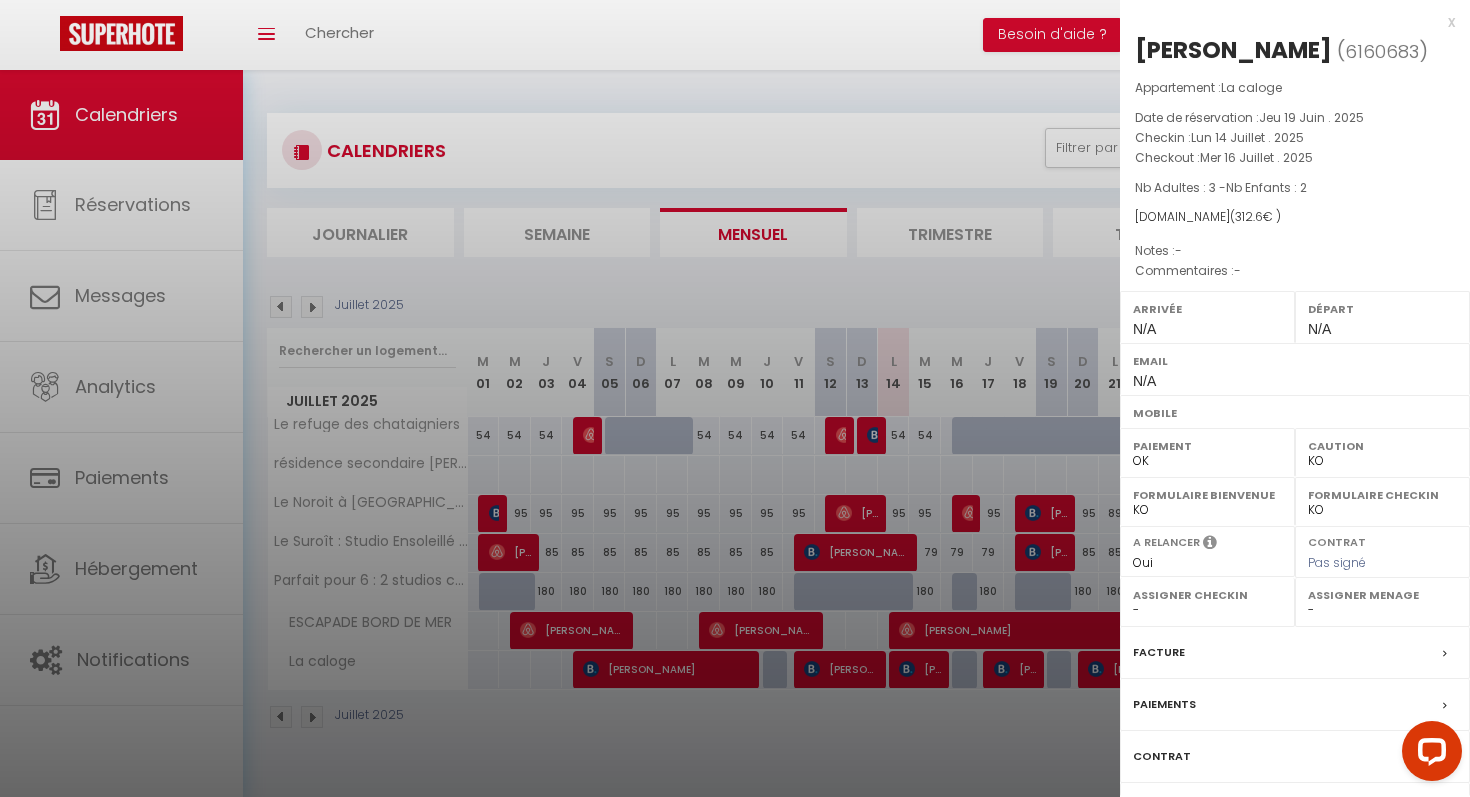click at bounding box center (735, 398) 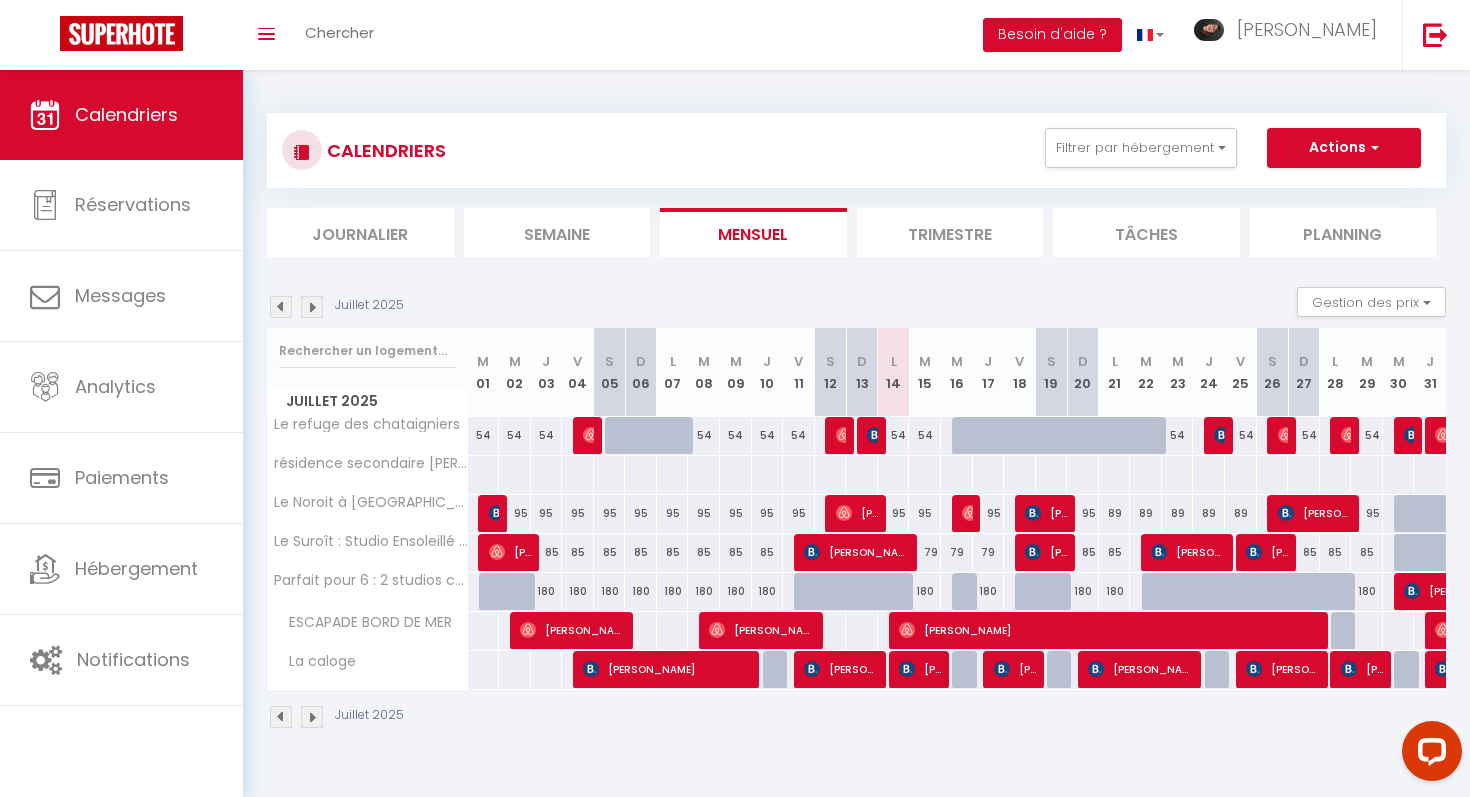 click on "La caloge" at bounding box center (316, 662) 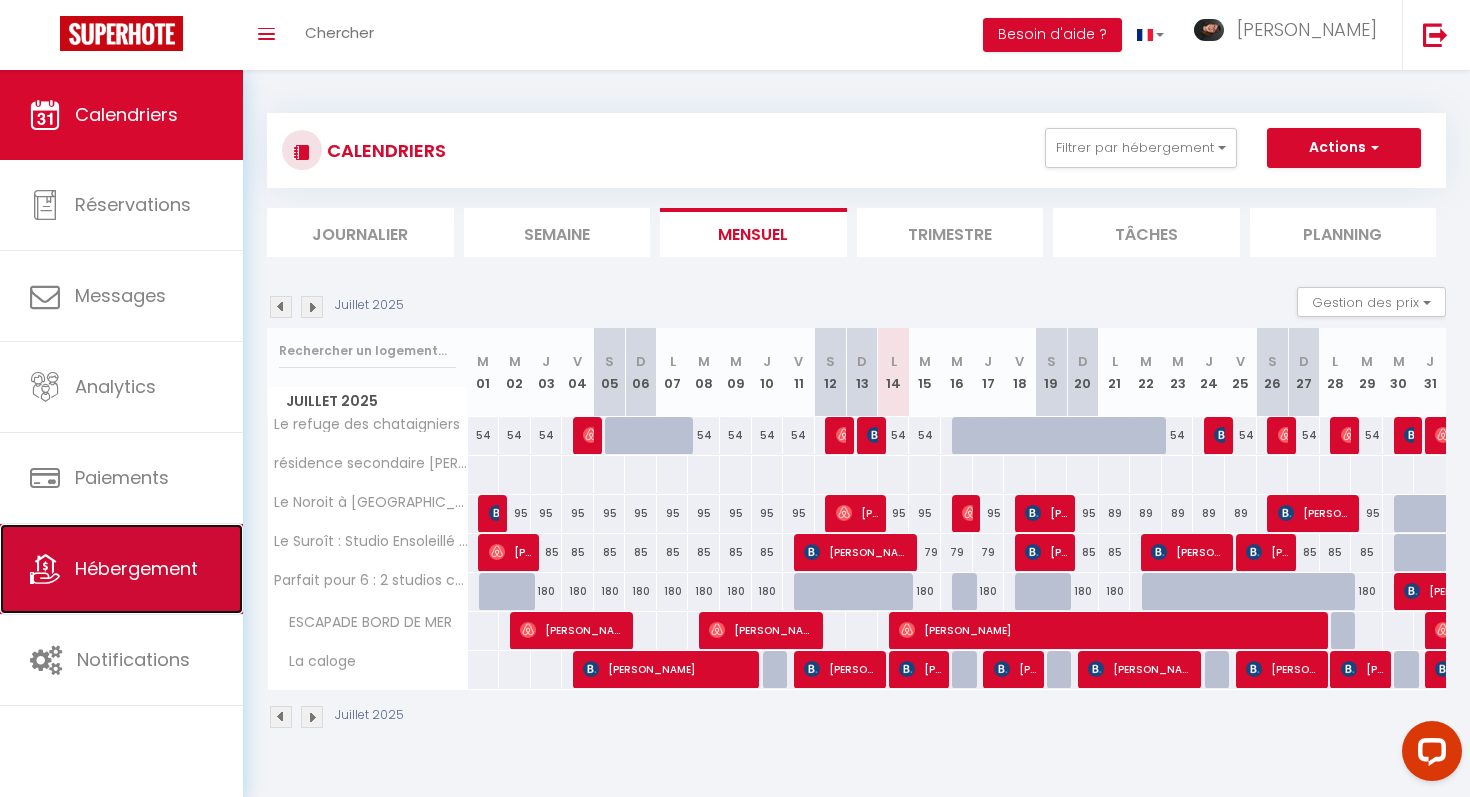 click on "Hébergement" at bounding box center [136, 568] 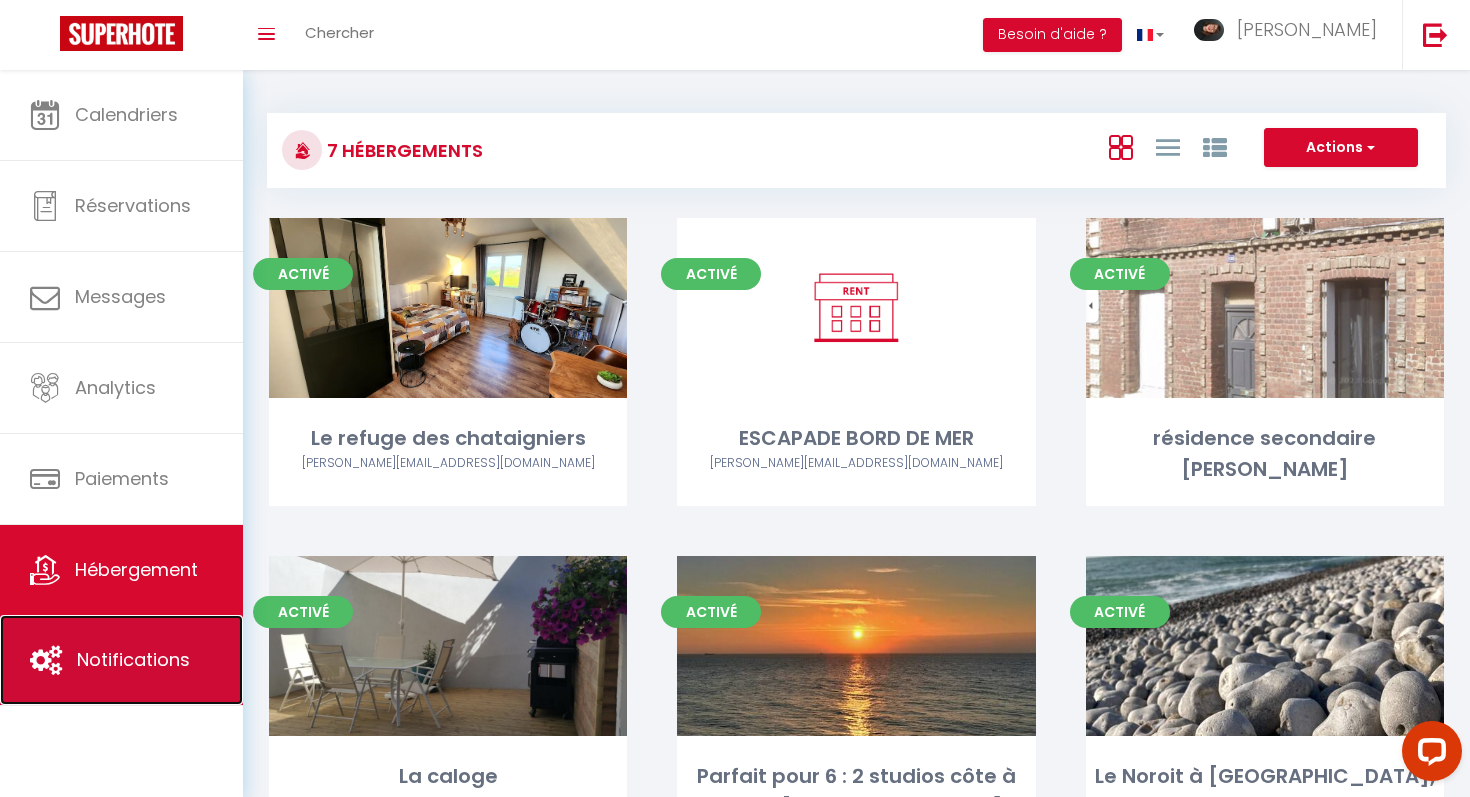 click on "Notifications" at bounding box center (133, 659) 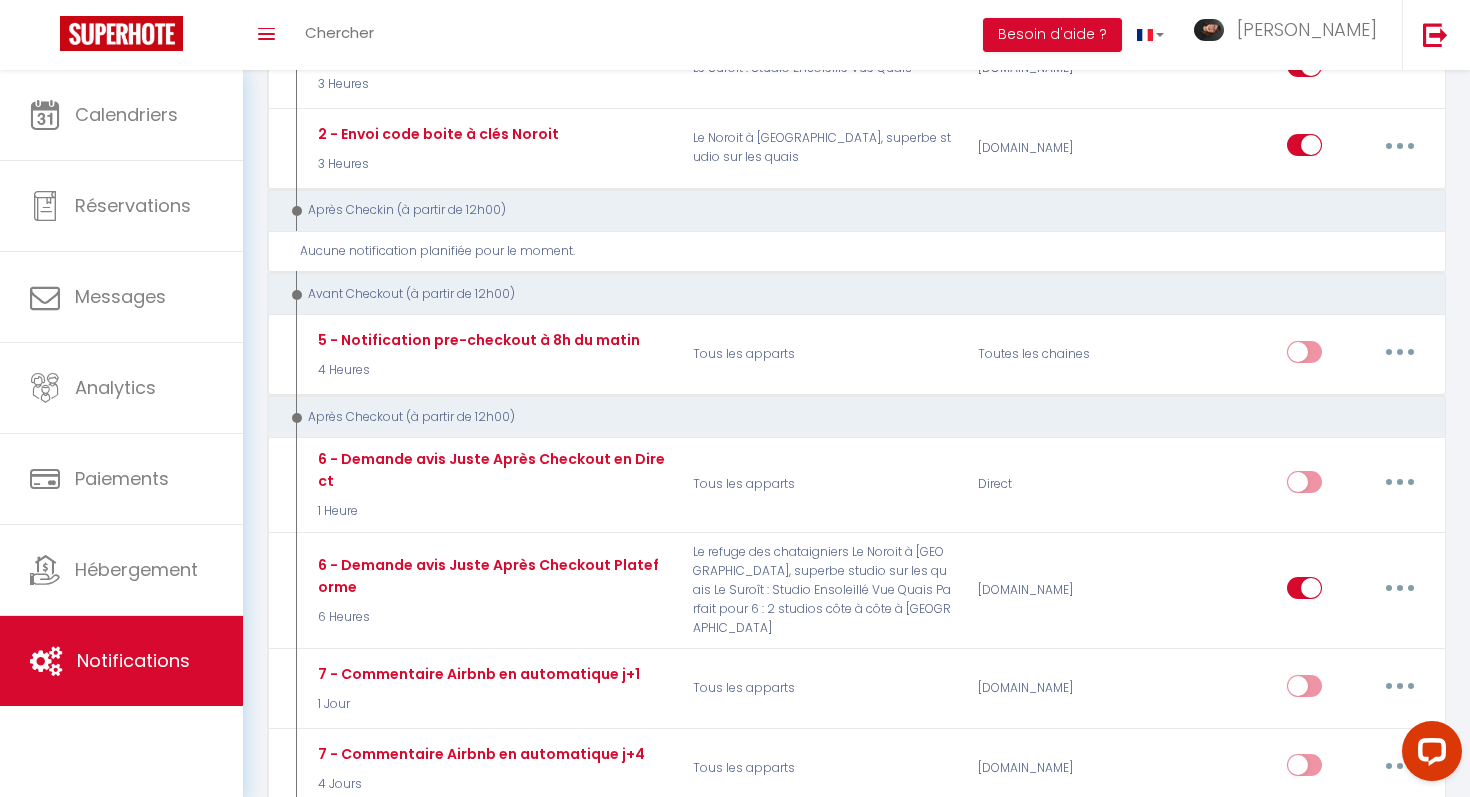 scroll, scrollTop: 0, scrollLeft: 0, axis: both 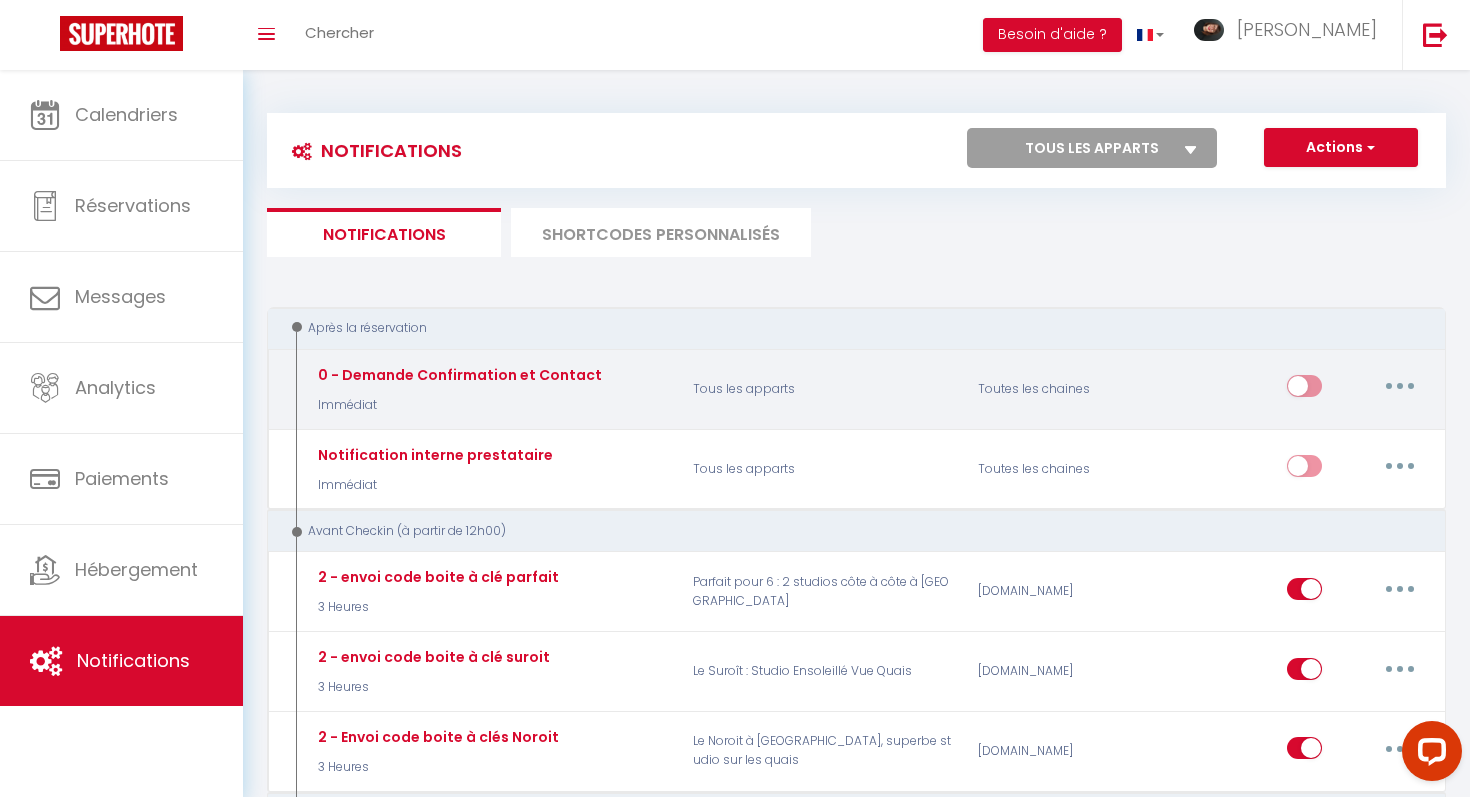 click on "0 - Demande Confirmation et Contact    Immédiat" at bounding box center (457, 389) 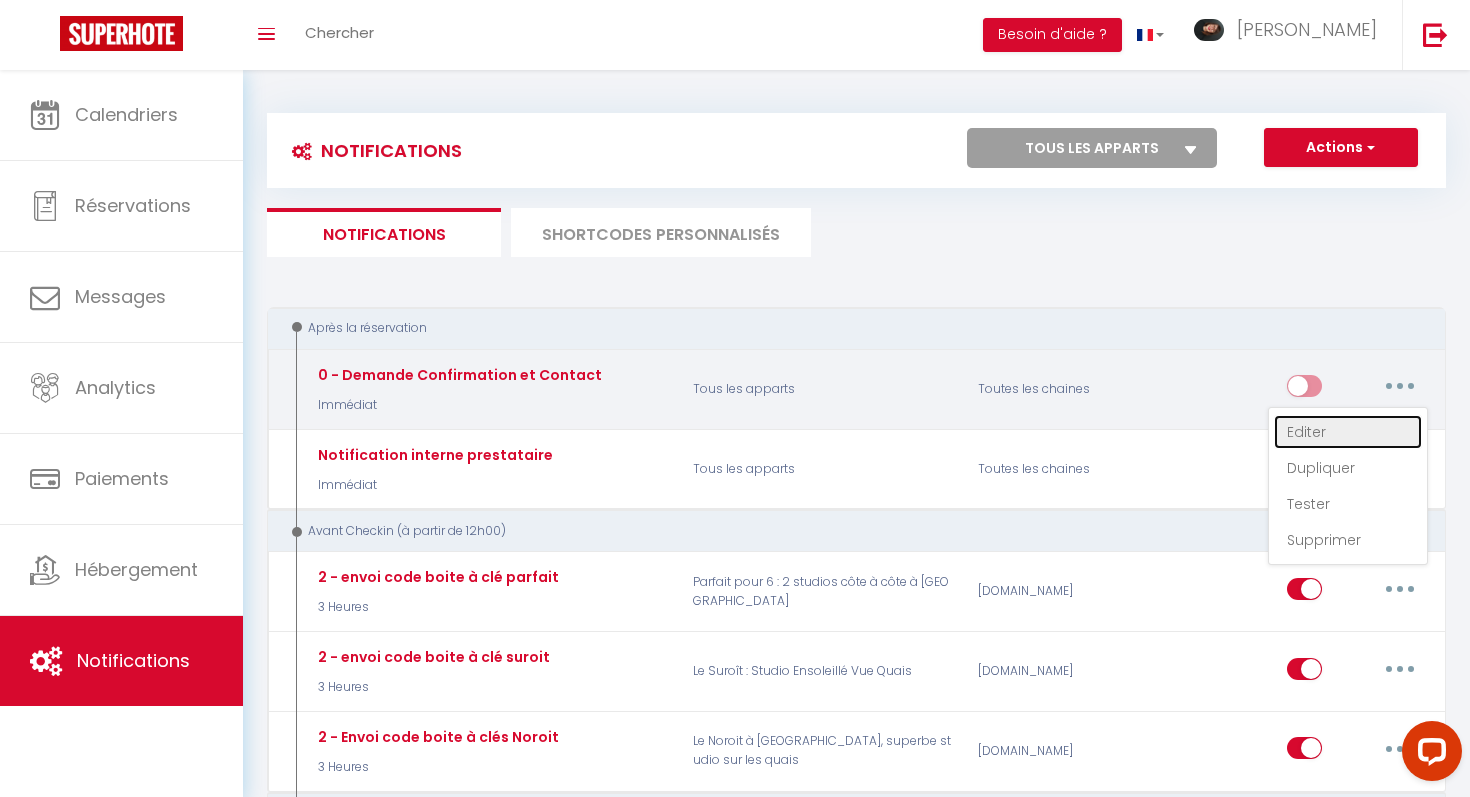 click on "Editer" at bounding box center [1348, 432] 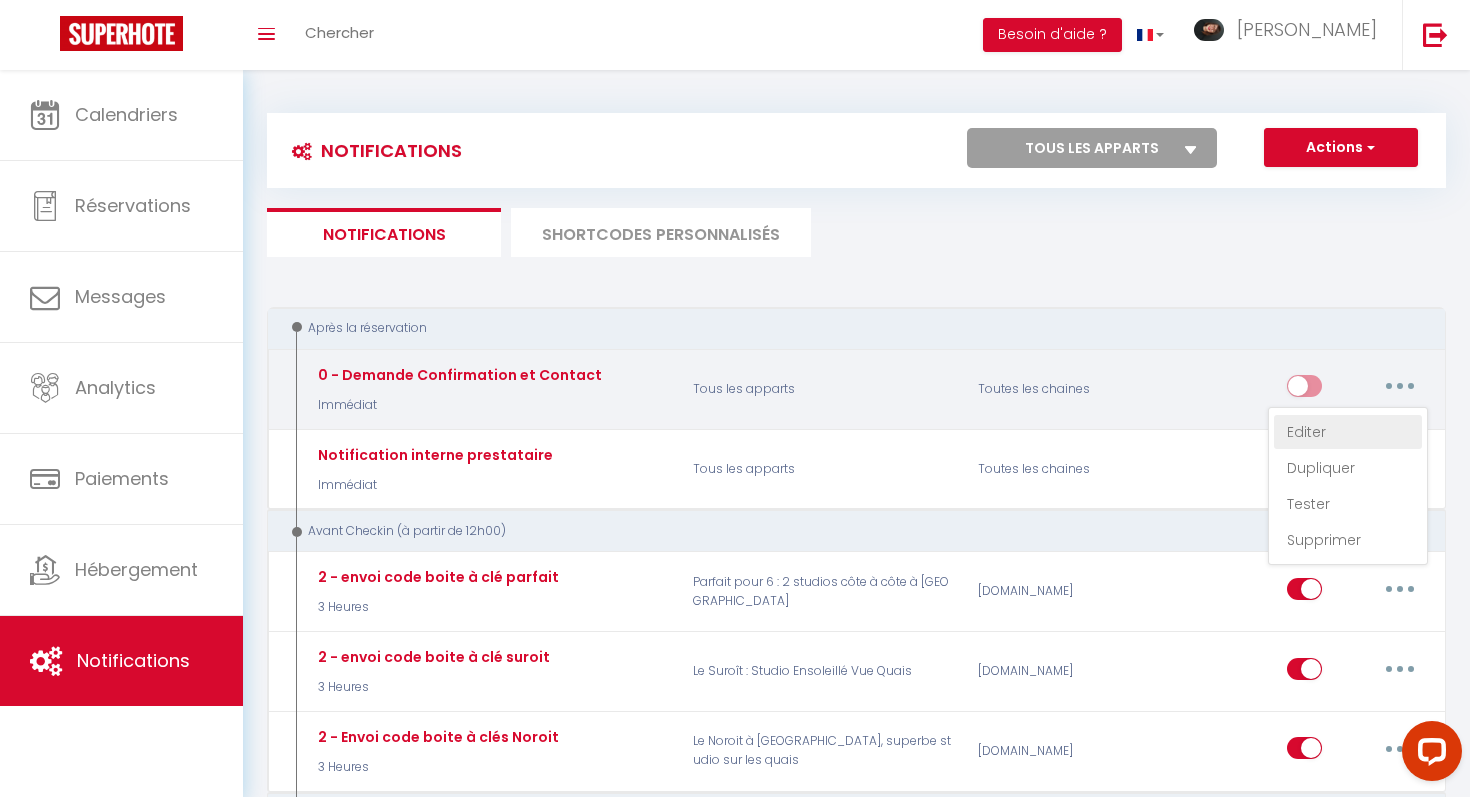 type on "0 - Demande Confirmation et Contact" 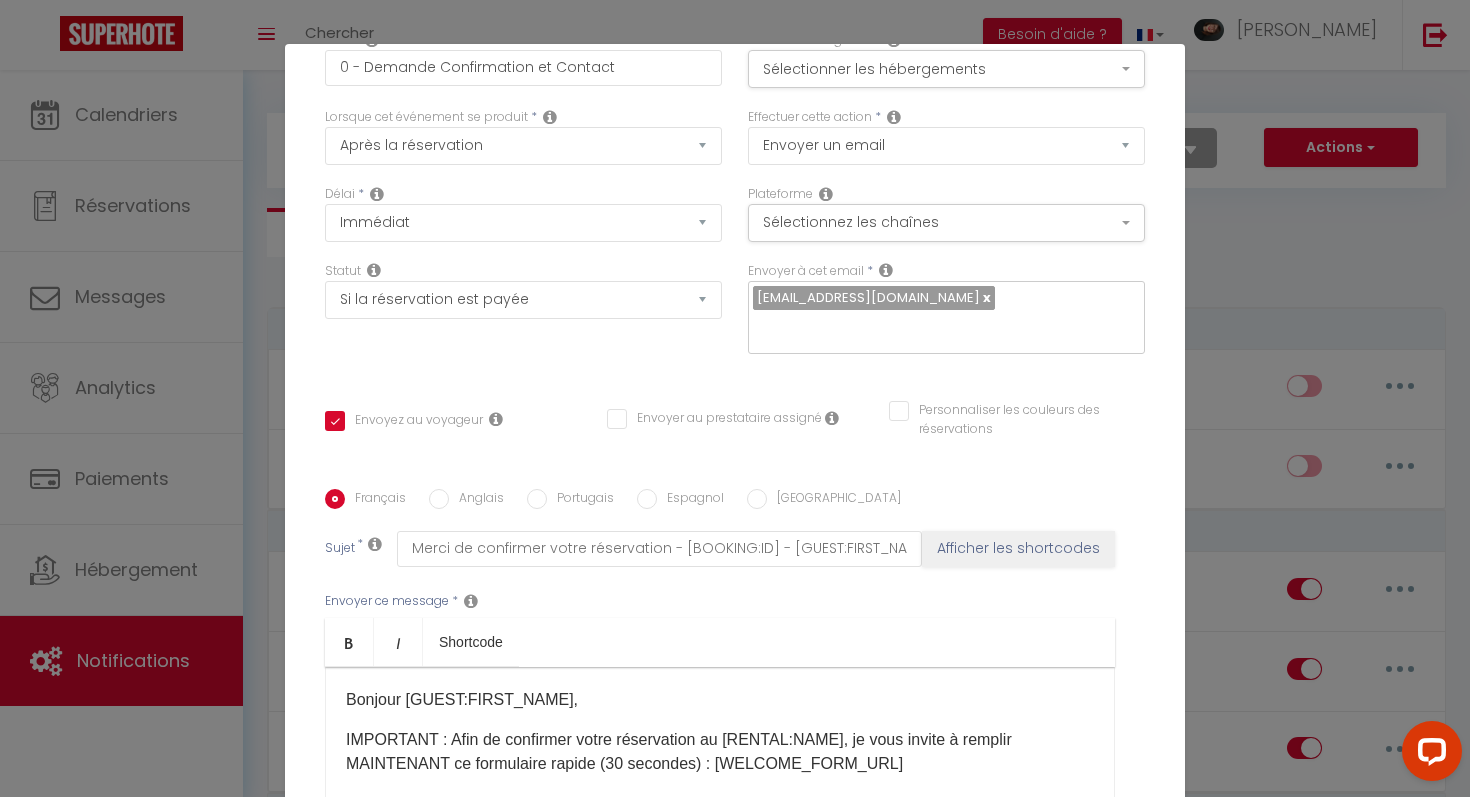 scroll, scrollTop: 296, scrollLeft: 0, axis: vertical 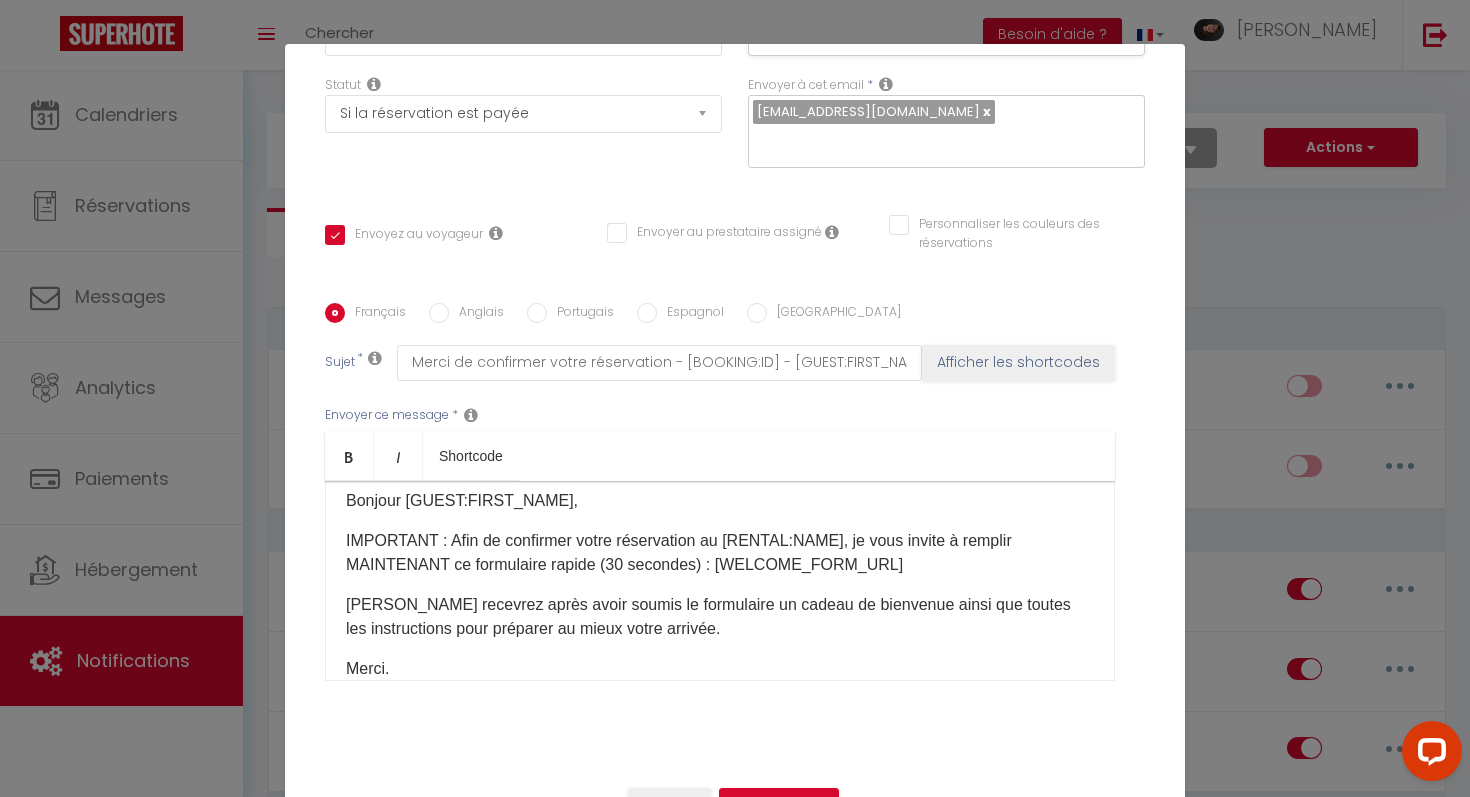 click on "Modifier la notification   ×   Titre   *     0 - Demande Confirmation et Contact   Pour cet hébergement
Sélectionner les hébergements
Tous les apparts
Autres
Le refuge des chataigniers
ESCAPADE BORD DE MER
résidence secondaire [PERSON_NAME]
La caloge
Parfait pour 6 : 2 studios côte à côte à [GEOGRAPHIC_DATA]
Le Noroit à [GEOGRAPHIC_DATA], superbe studio sur les quais
*      Température" at bounding box center [735, 398] 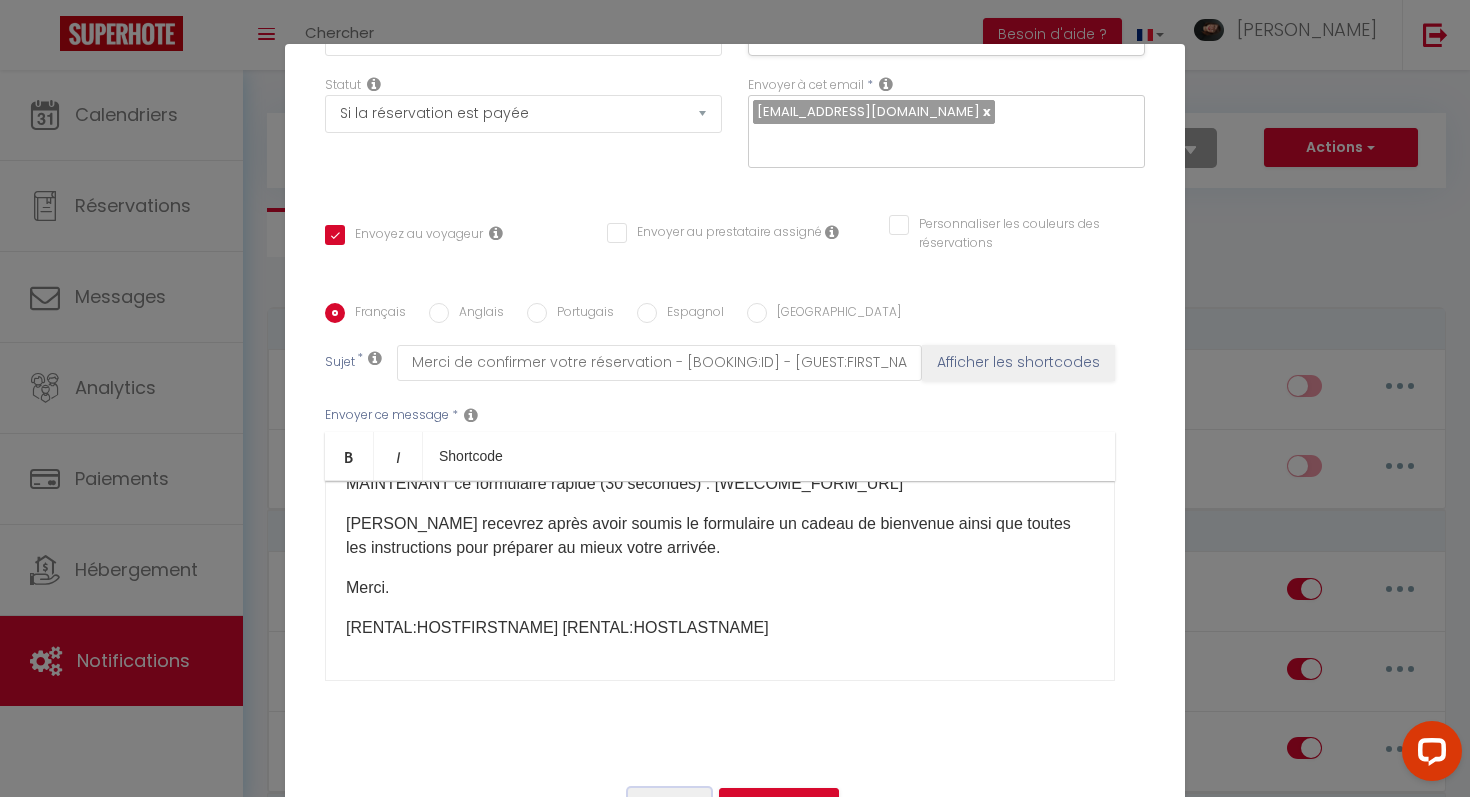click on "Annuler" at bounding box center (669, 805) 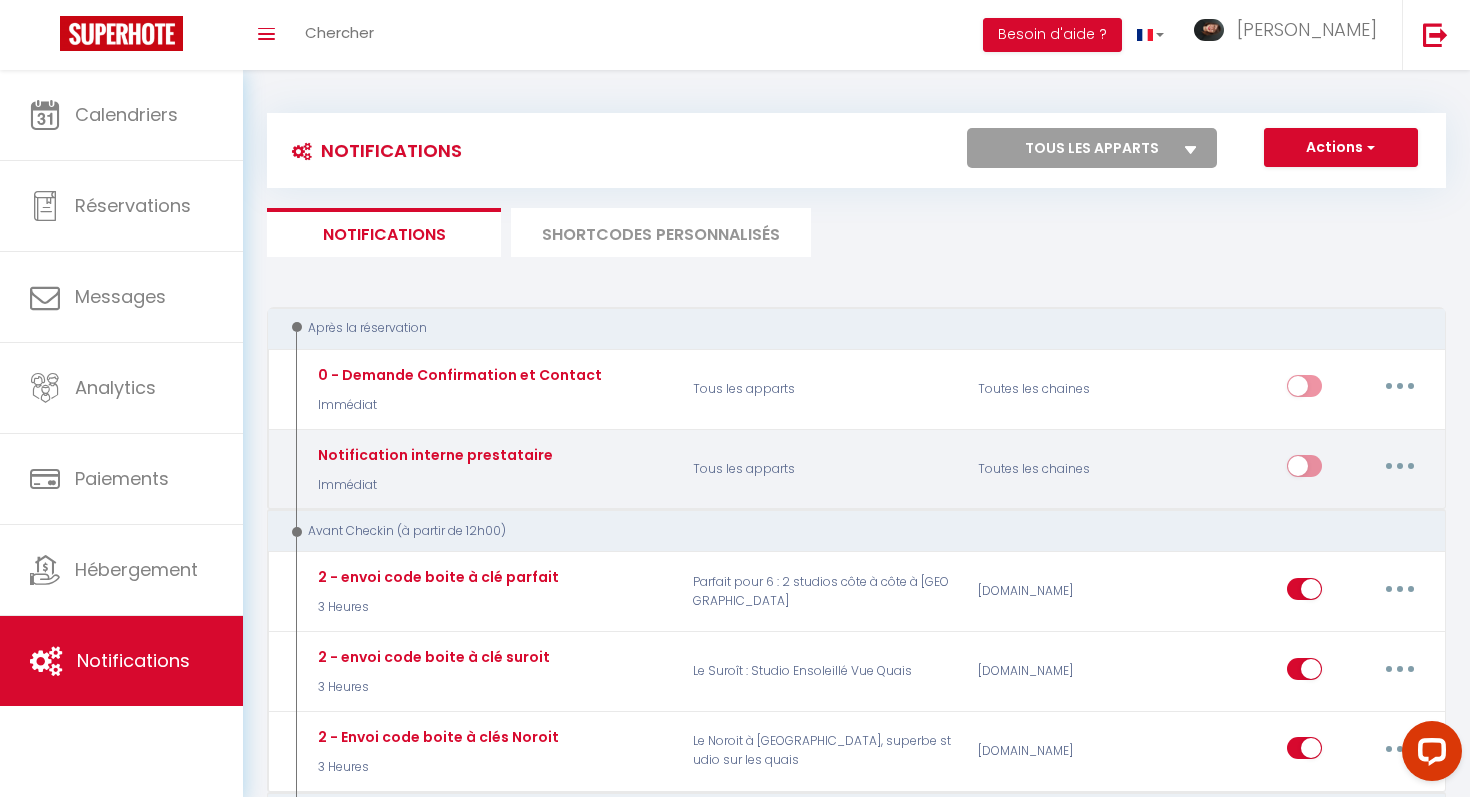 click at bounding box center [1400, 466] 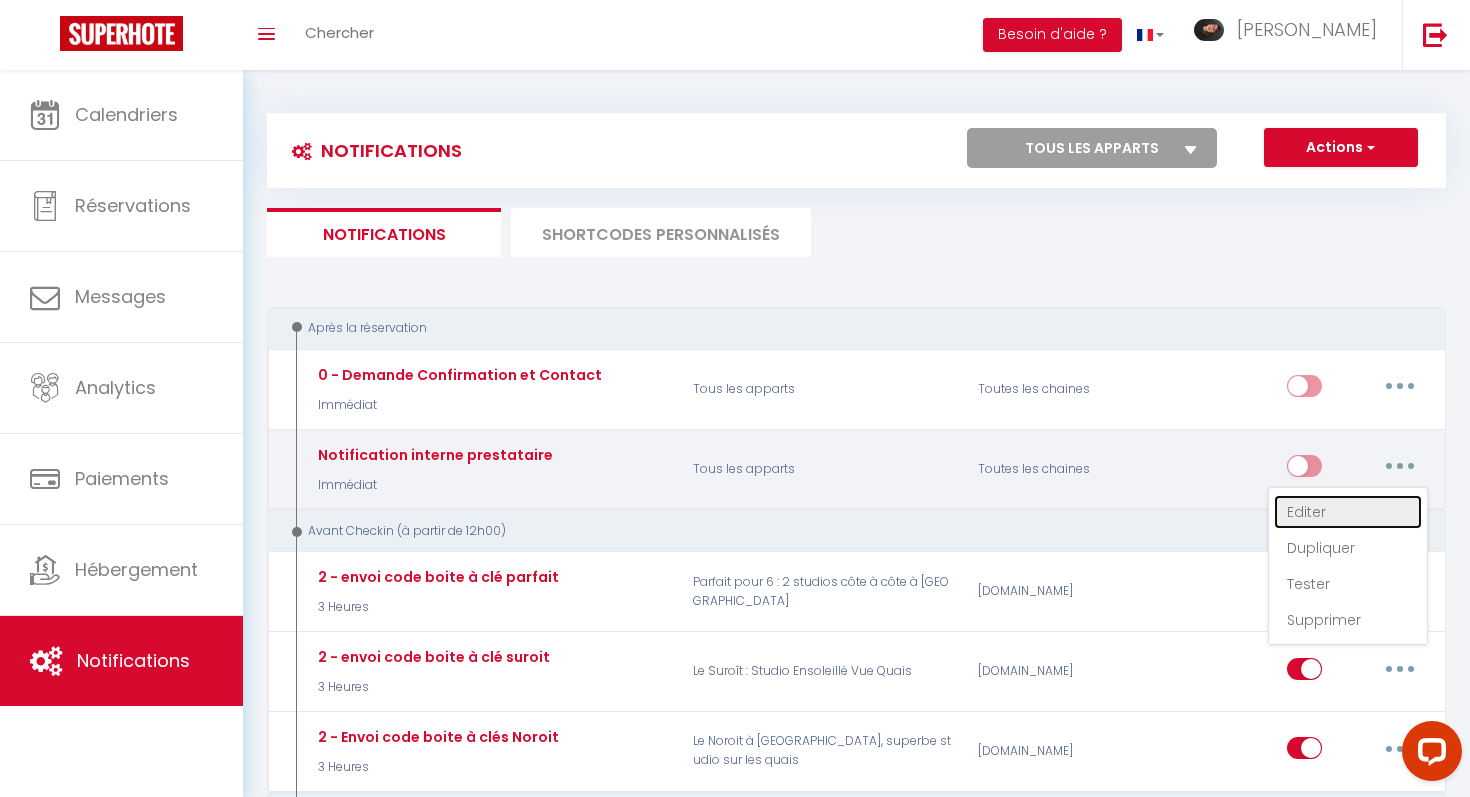 click on "Editer" at bounding box center [1348, 512] 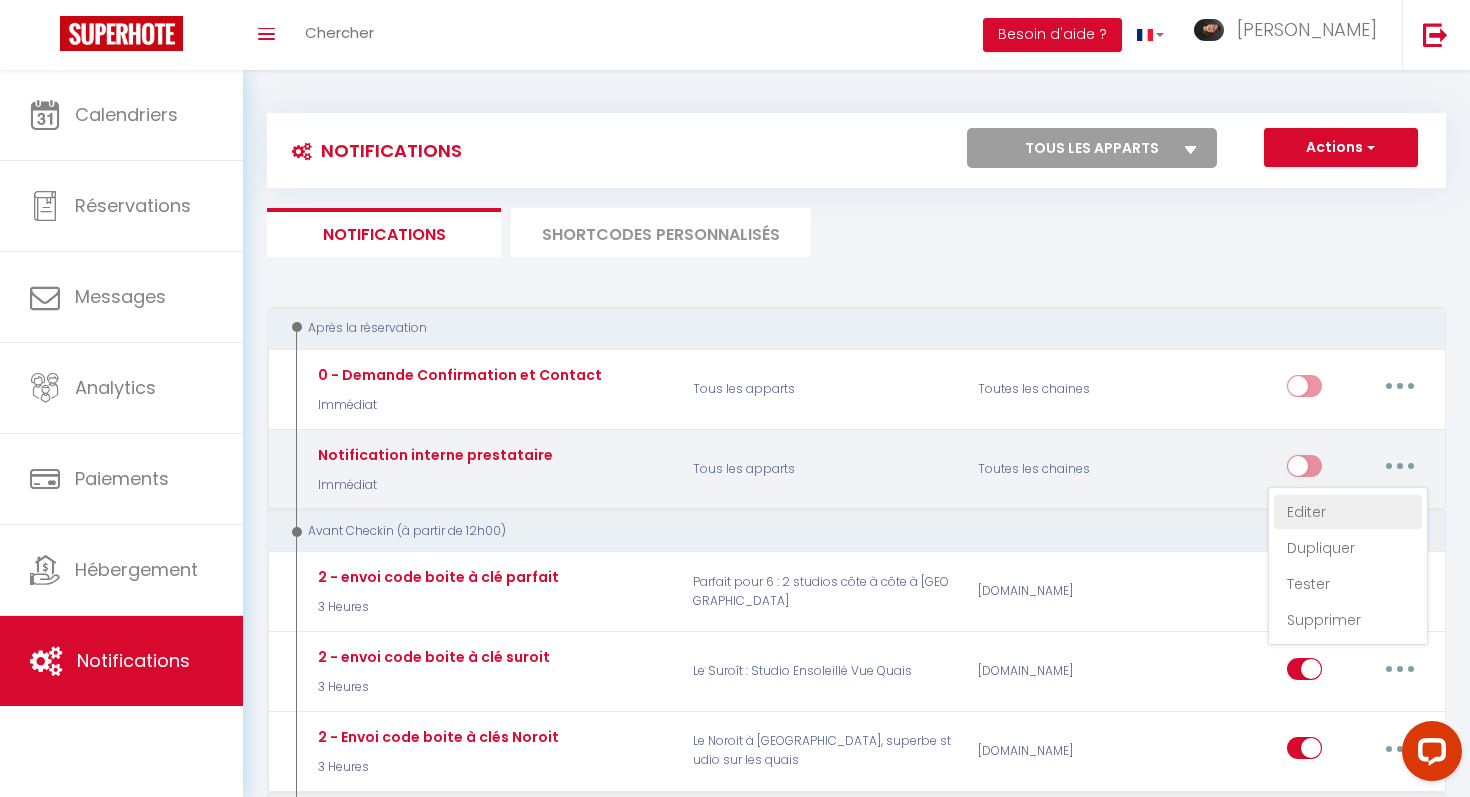type on "Notification interne prestataire" 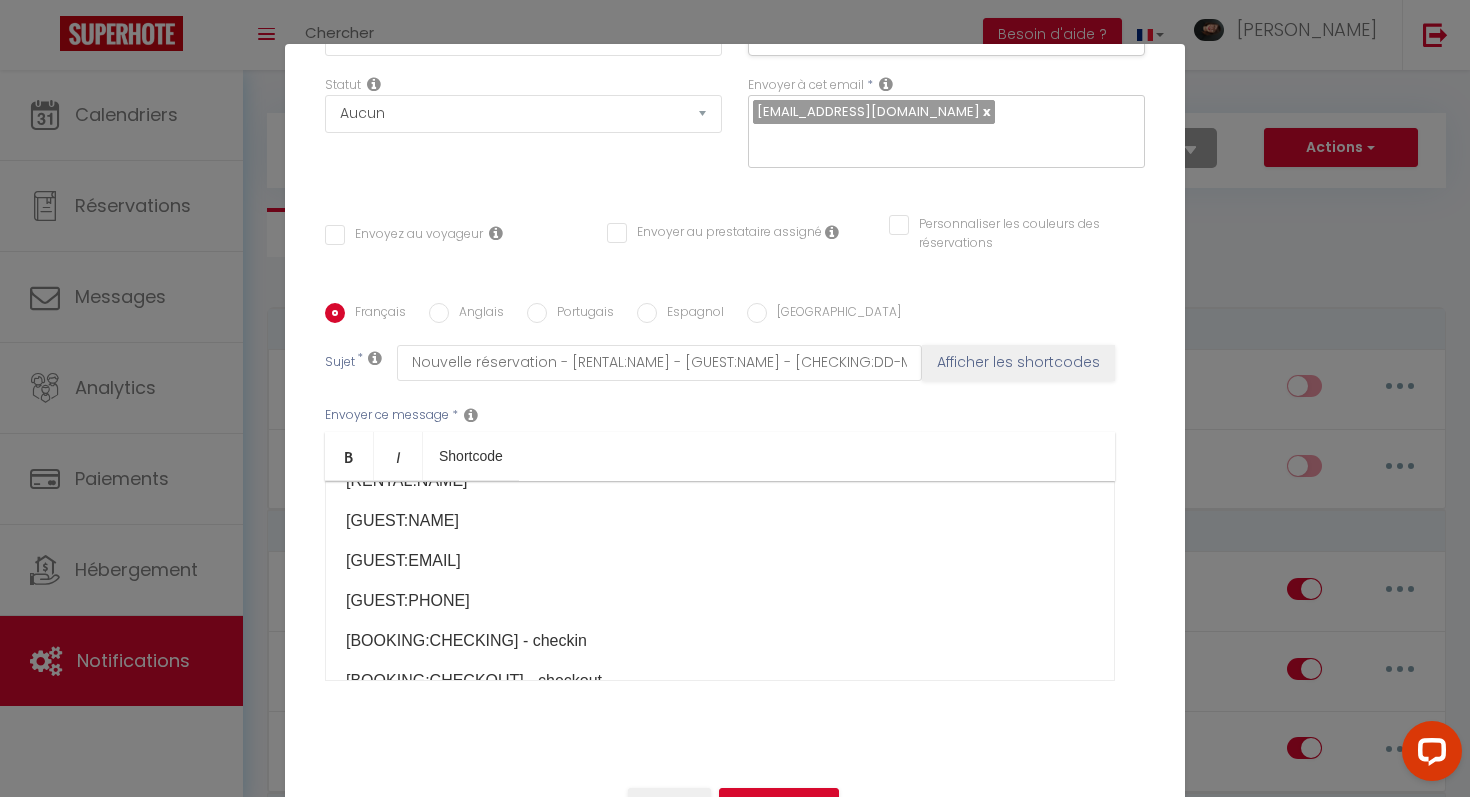 scroll, scrollTop: 0, scrollLeft: 0, axis: both 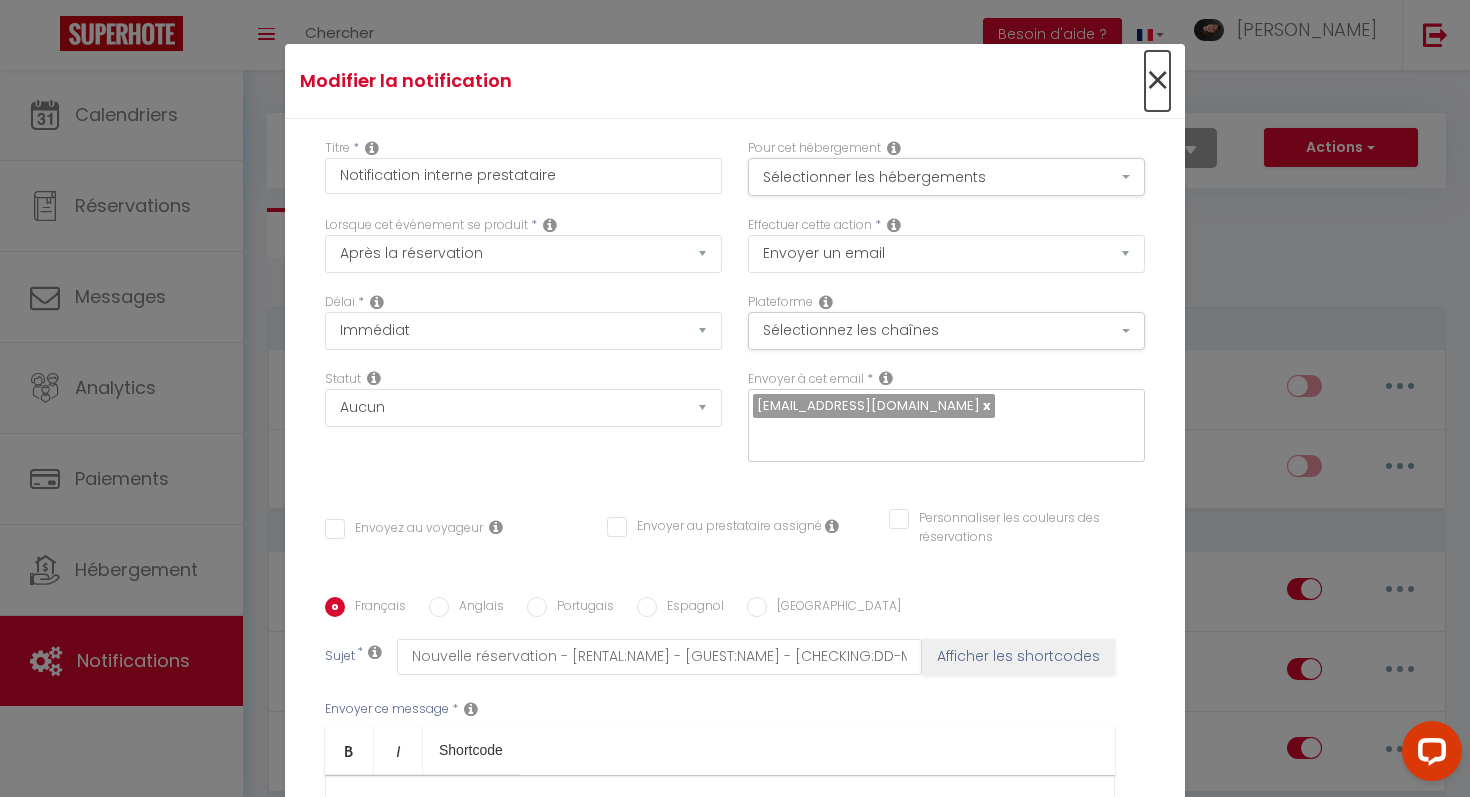 click on "×" at bounding box center (1157, 81) 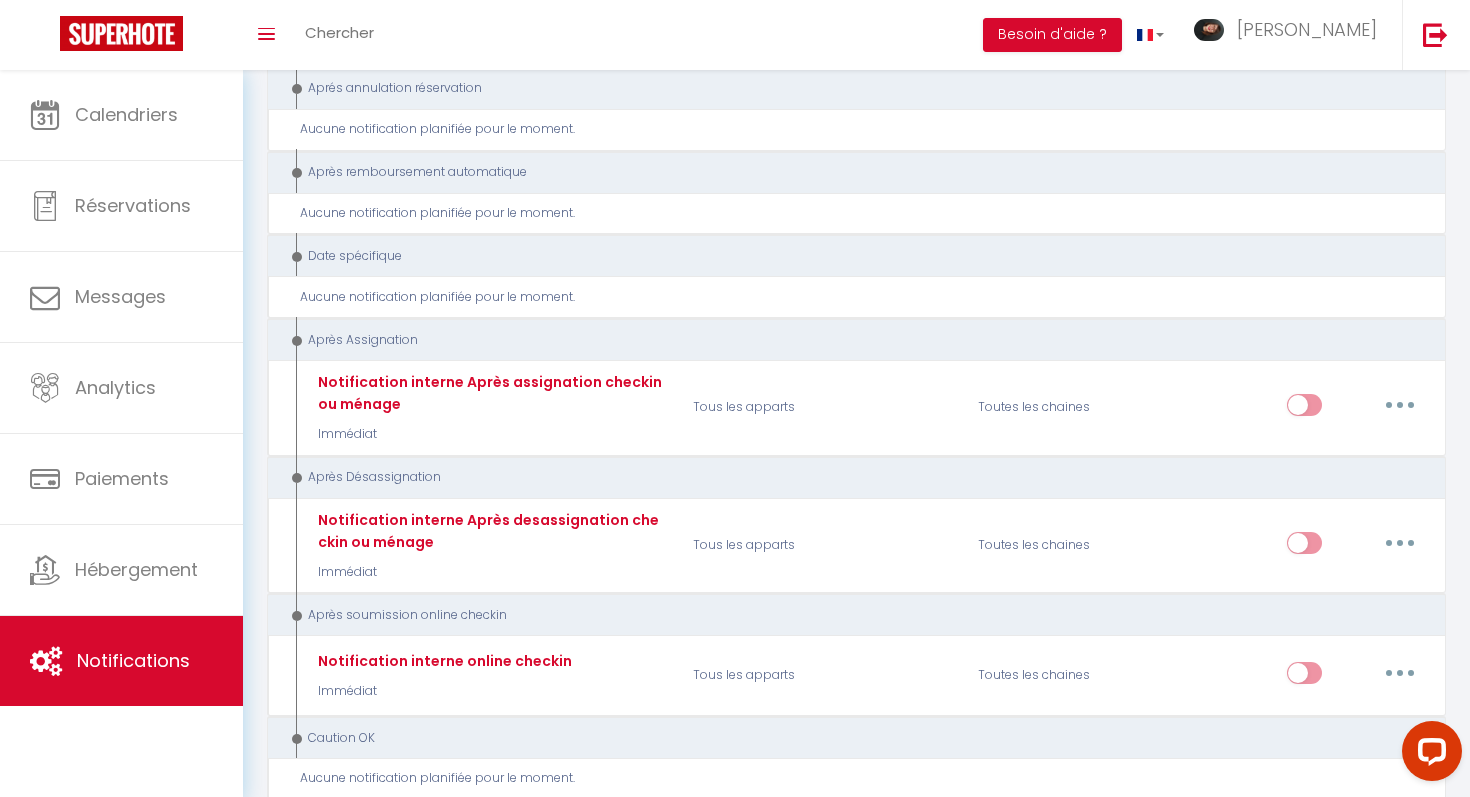 scroll, scrollTop: 2621, scrollLeft: 0, axis: vertical 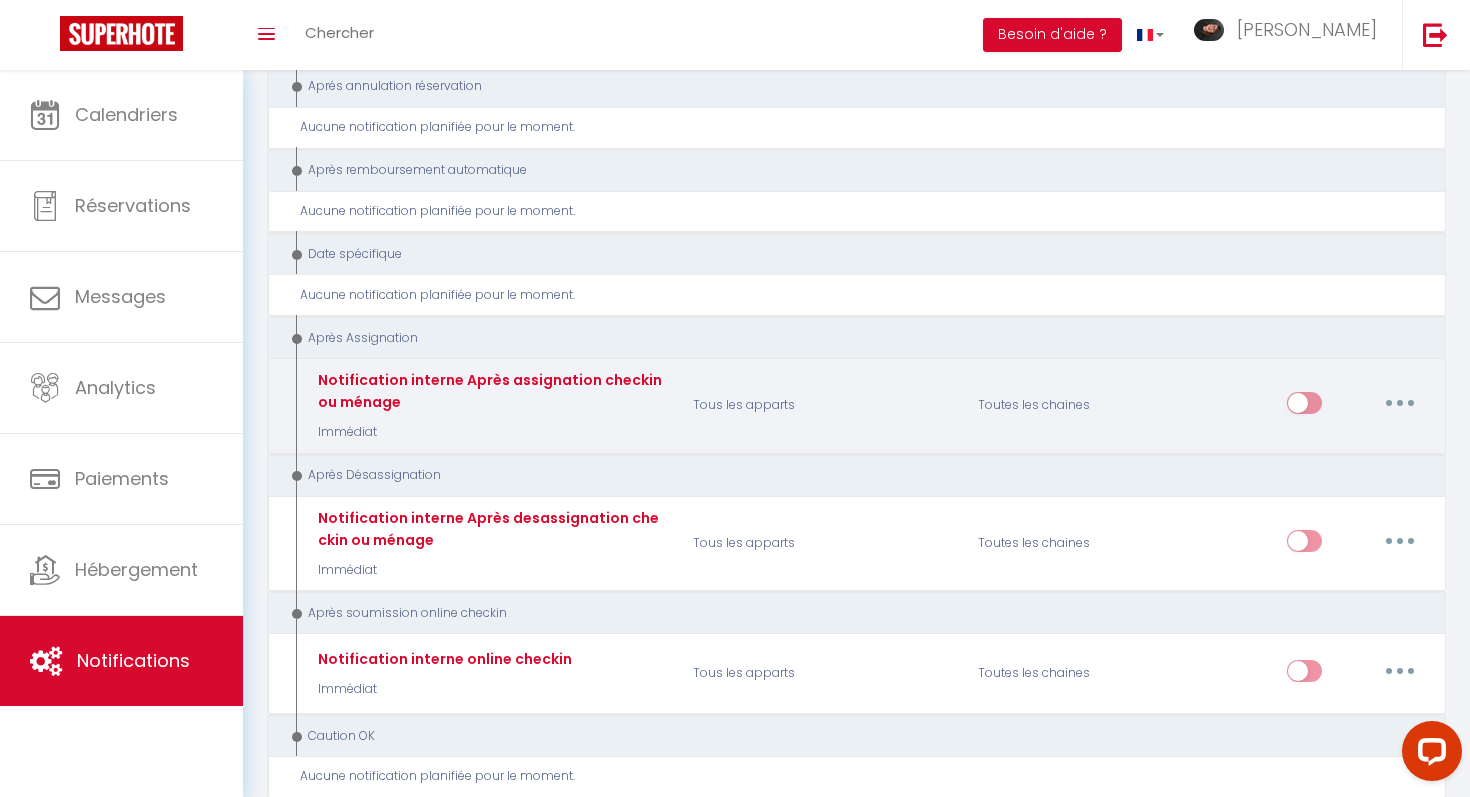 click at bounding box center [1400, 403] 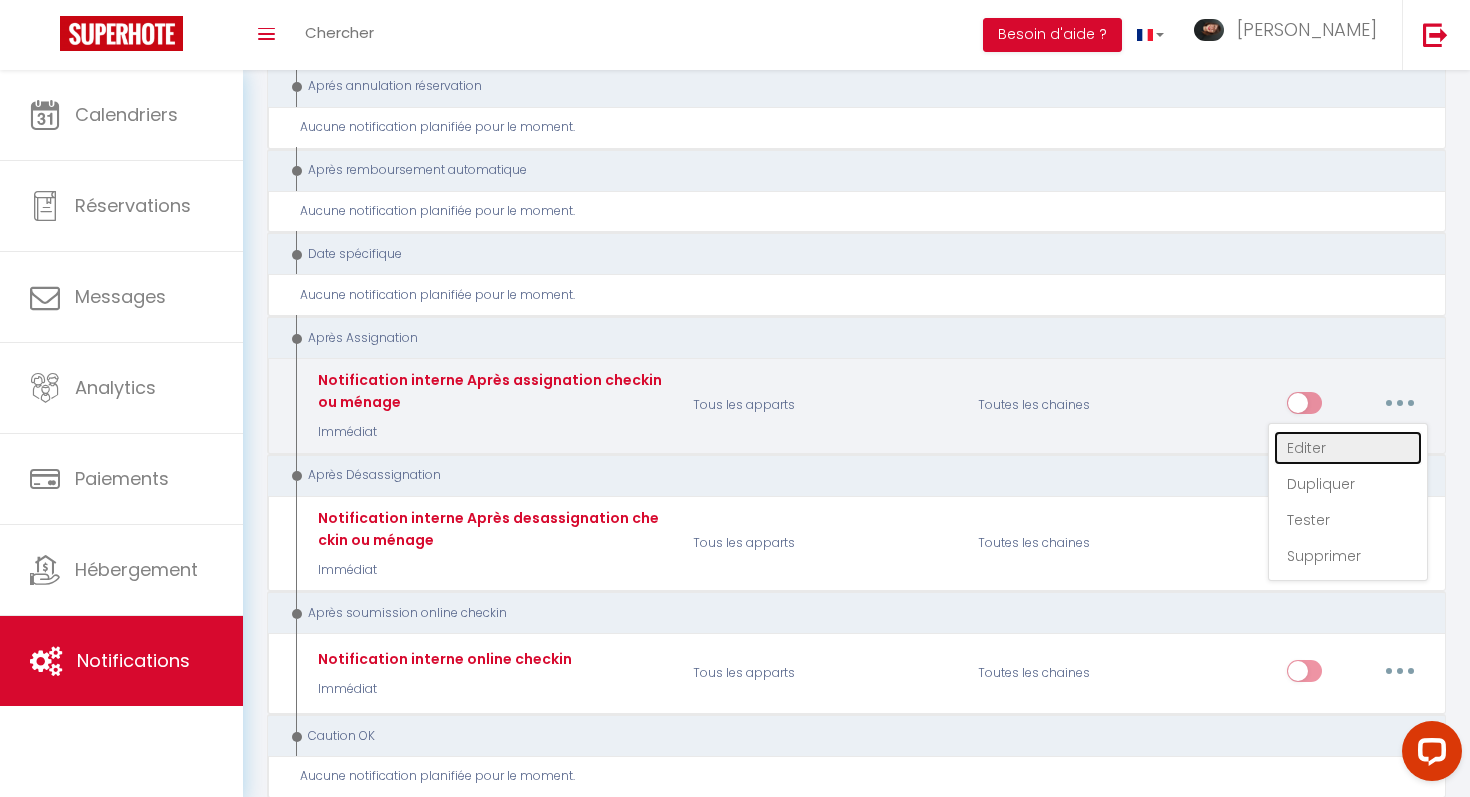 click on "Editer" at bounding box center (1348, 448) 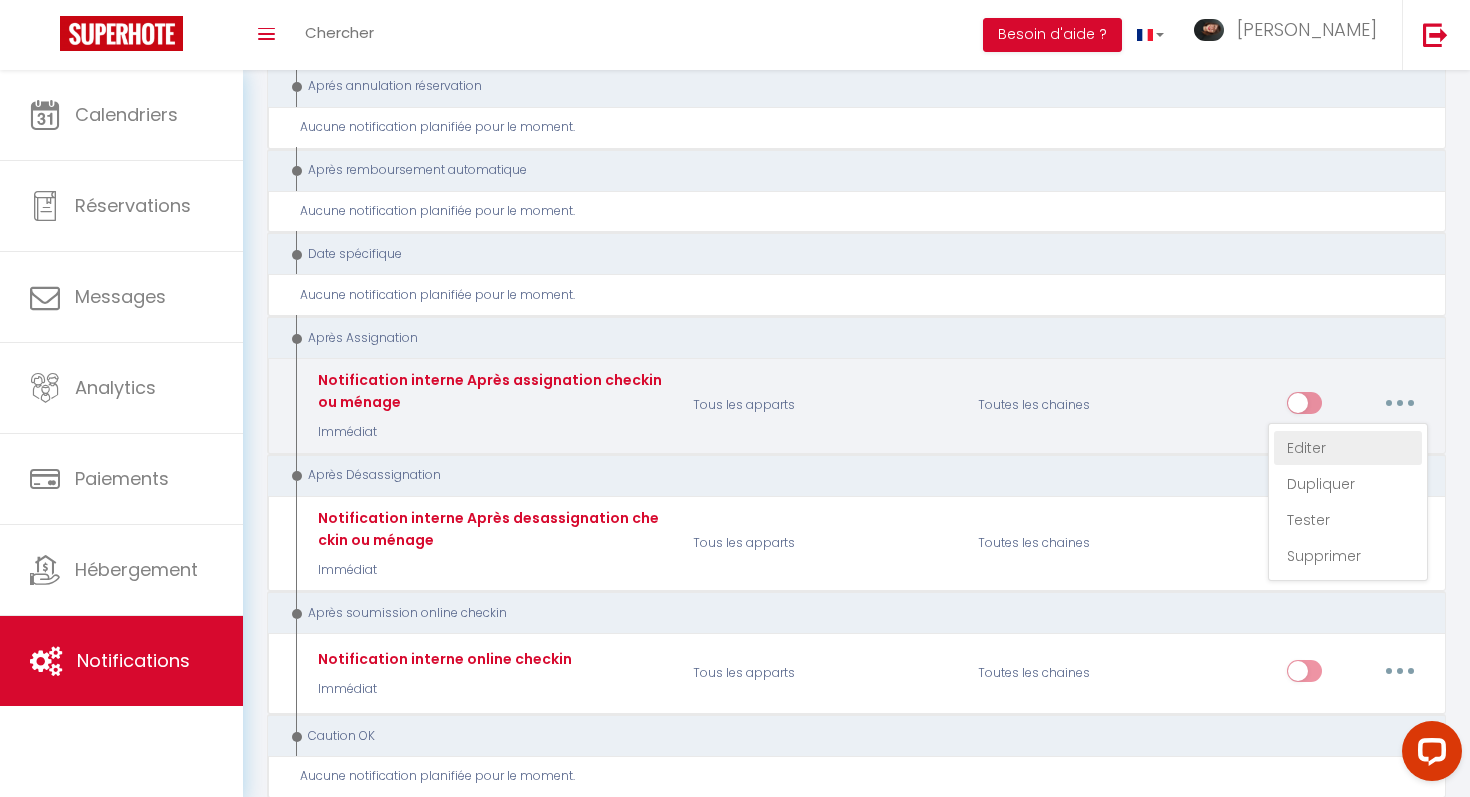 type on "Notification interne Après assignation checkin ou ménage" 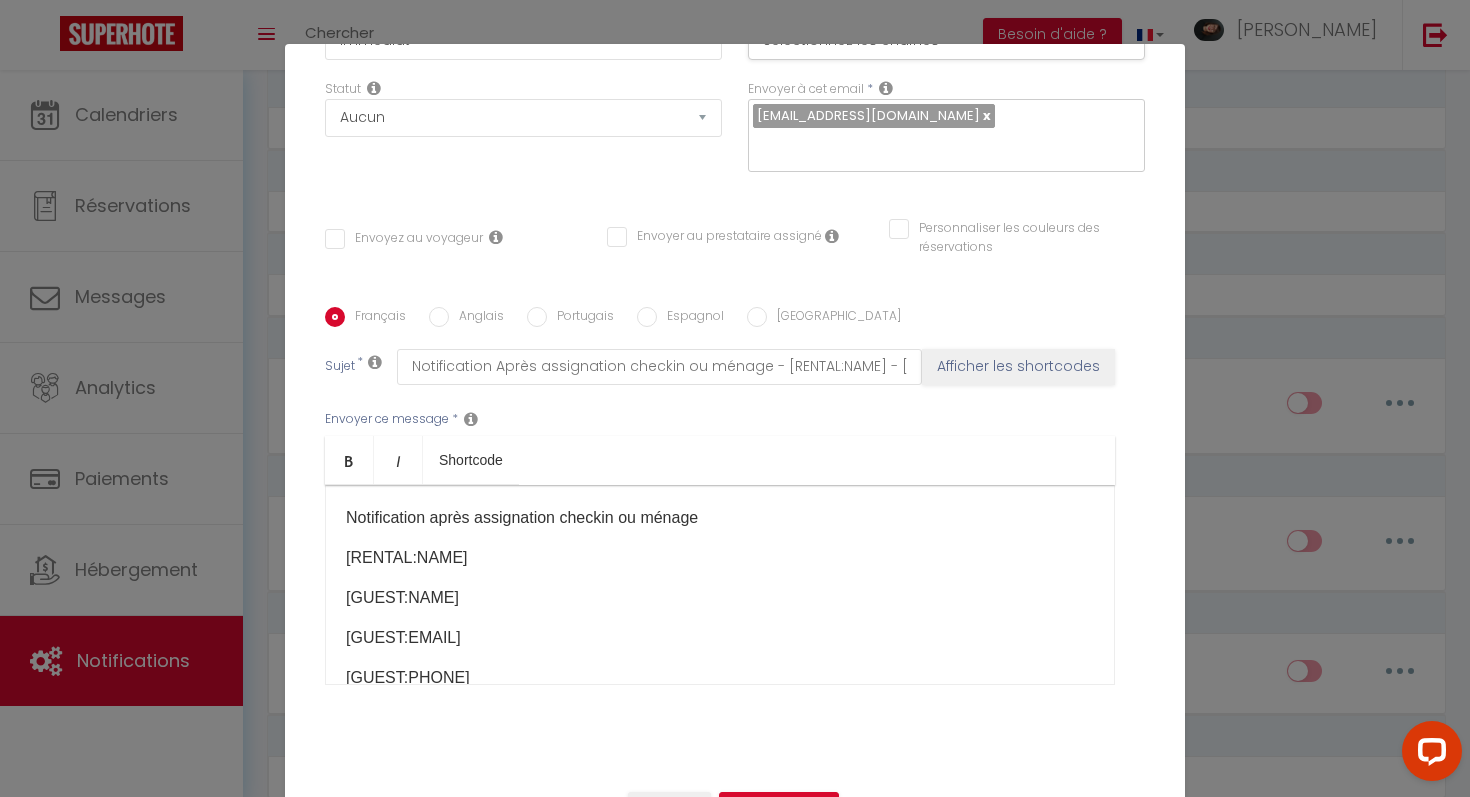 scroll, scrollTop: 296, scrollLeft: 0, axis: vertical 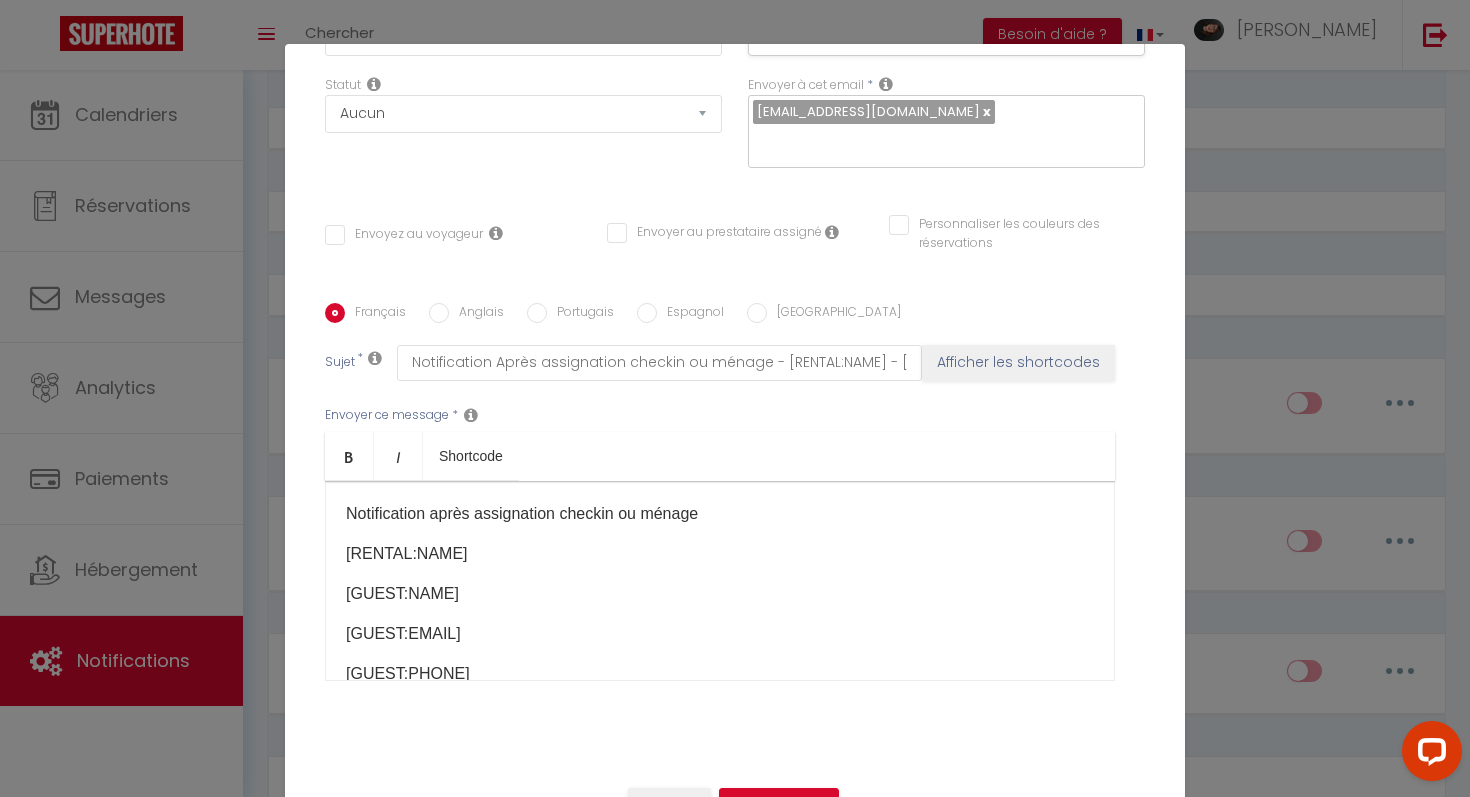 click on "Modifier la notification   ×   Titre   *     Notification interne Après assignation checkin ou ménage   Pour cet hébergement
Sélectionner les hébergements
Tous les apparts
Autres
Le refuge des chataigniers
ESCAPADE BORD DE MER
résidence secondaire [PERSON_NAME]
La caloge
Parfait pour 6 : 2 studios côte à côte à [GEOGRAPHIC_DATA]
Le Noroit à [GEOGRAPHIC_DATA], superbe studio sur les quais" at bounding box center (735, 398) 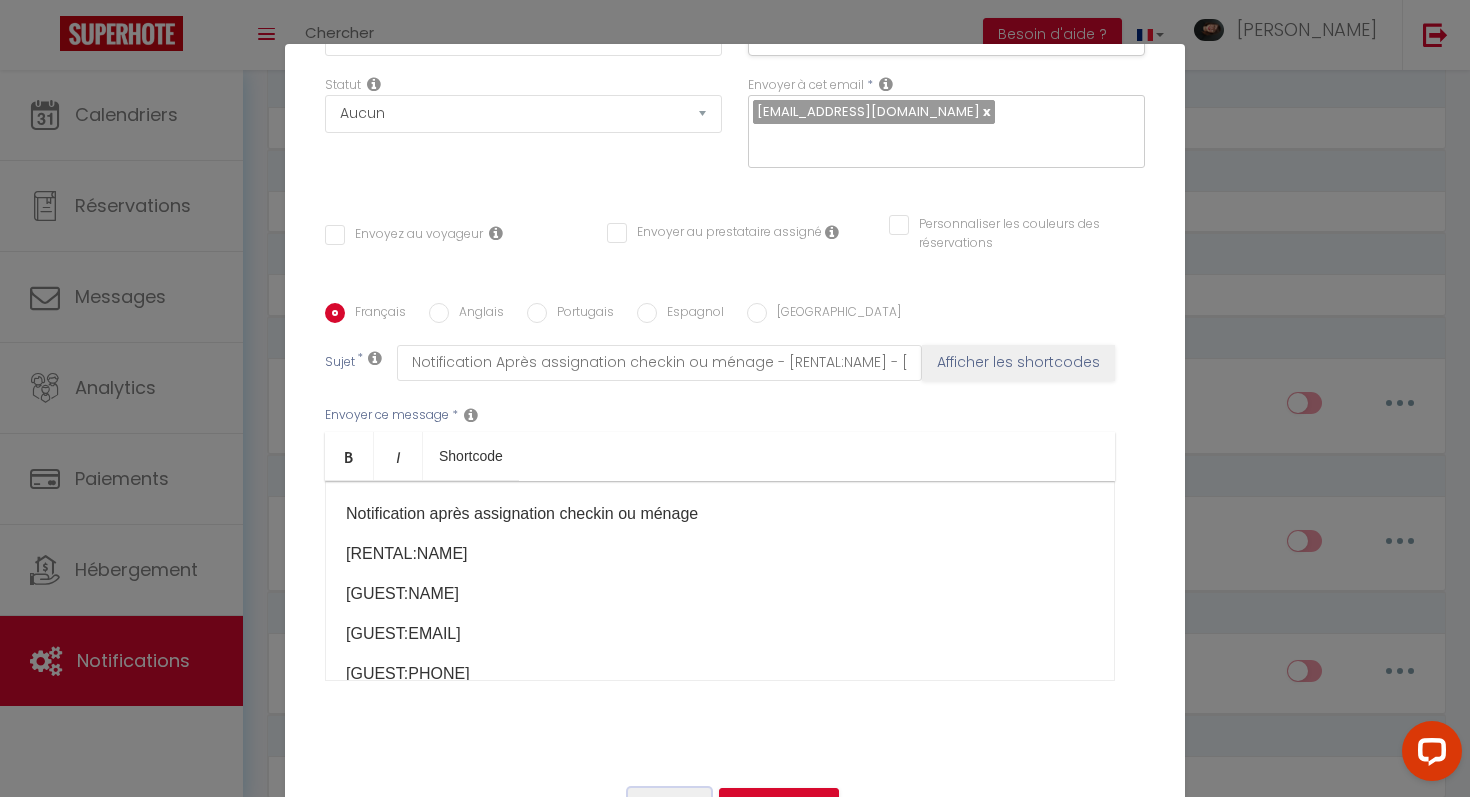 click on "Annuler" at bounding box center [669, 805] 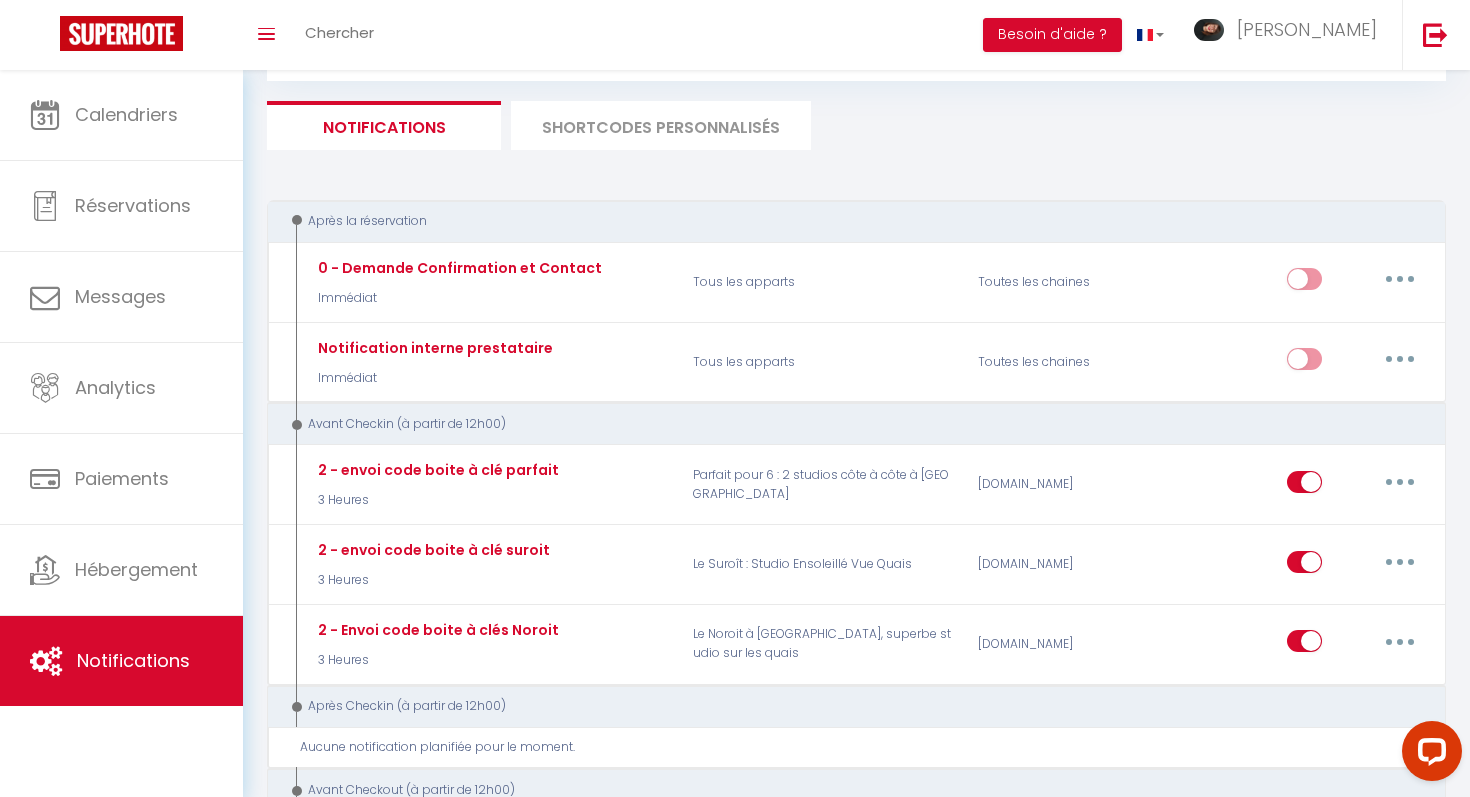 scroll, scrollTop: 0, scrollLeft: 0, axis: both 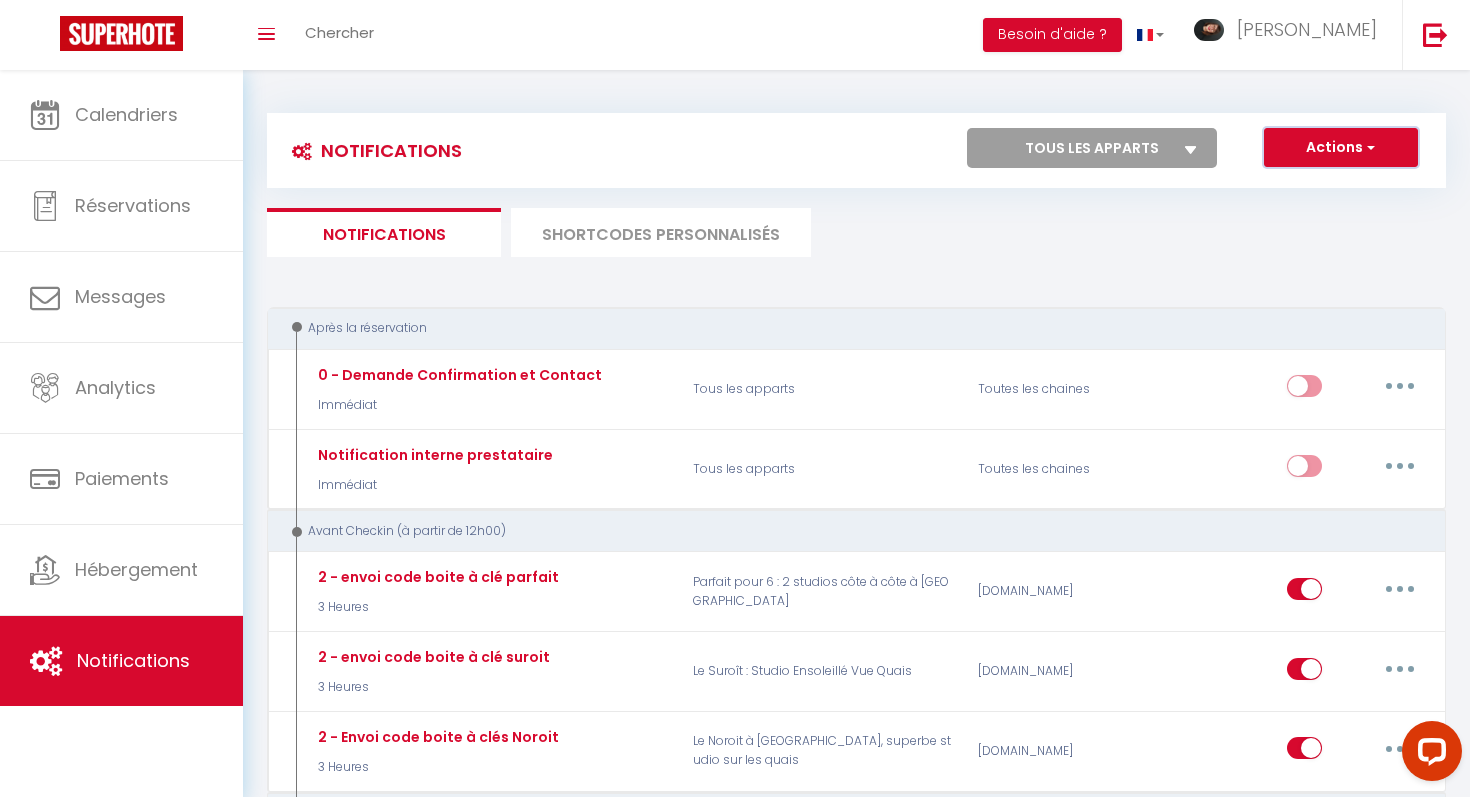 click on "Actions" at bounding box center [1341, 148] 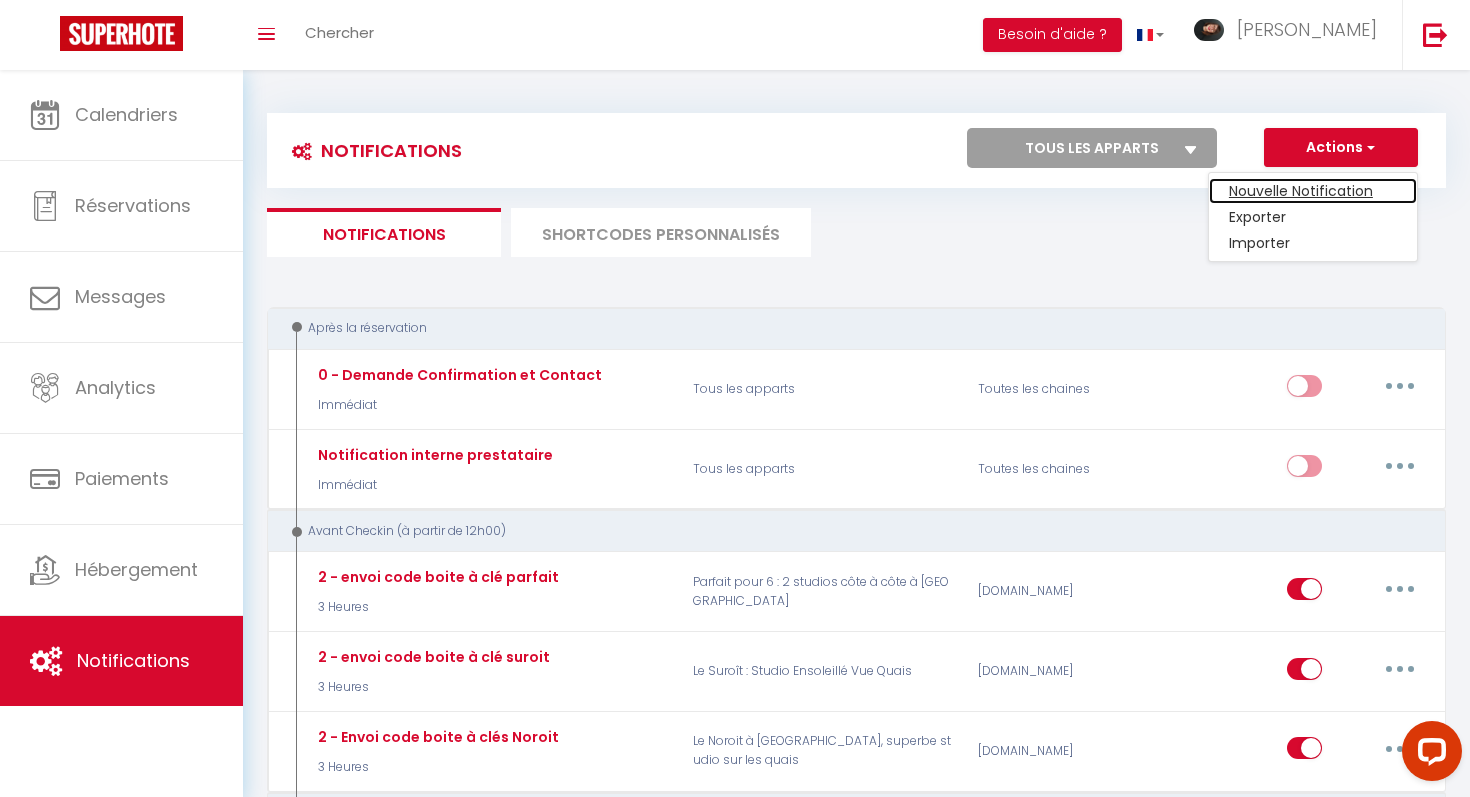 click on "Nouvelle Notification" at bounding box center [1313, 191] 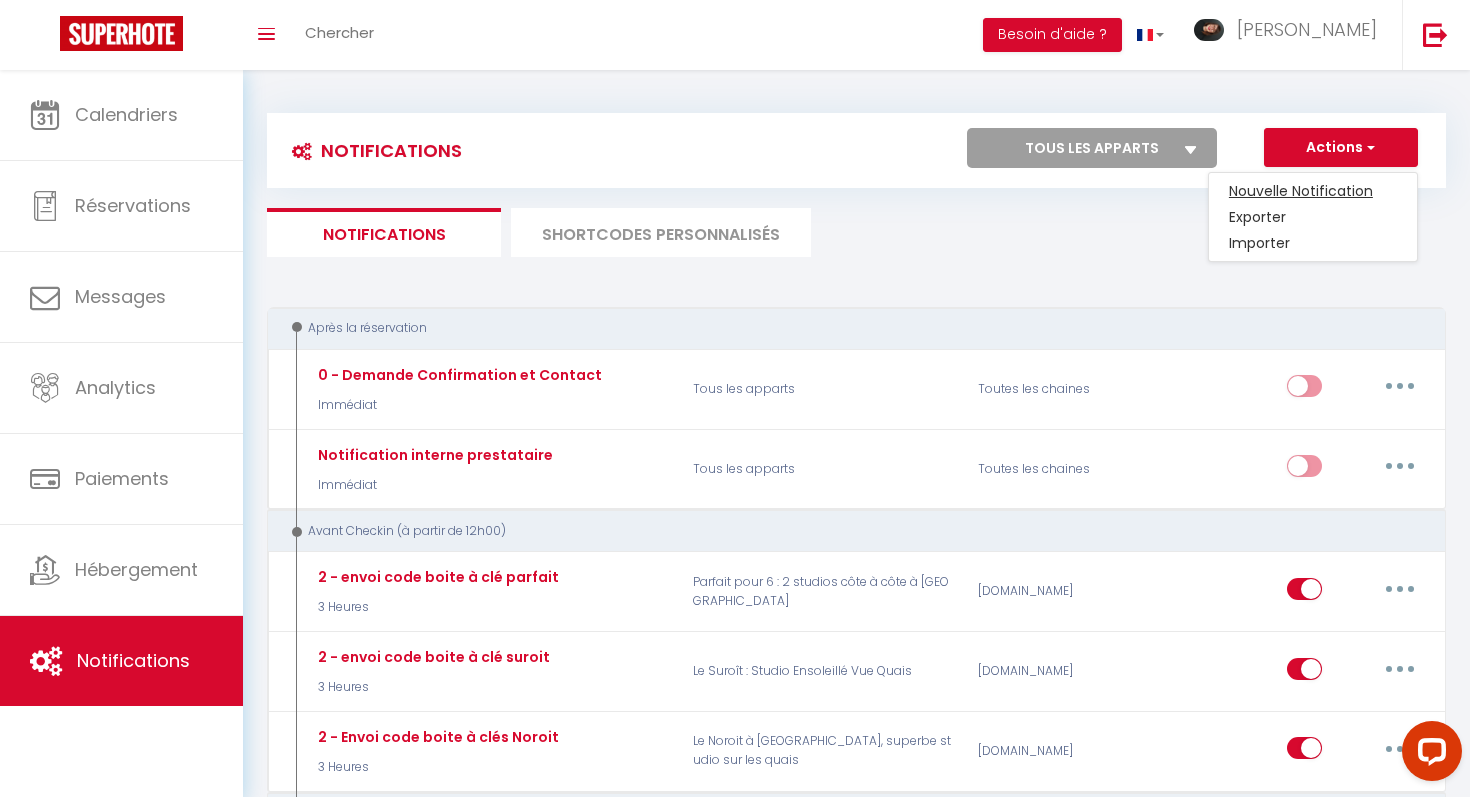 type 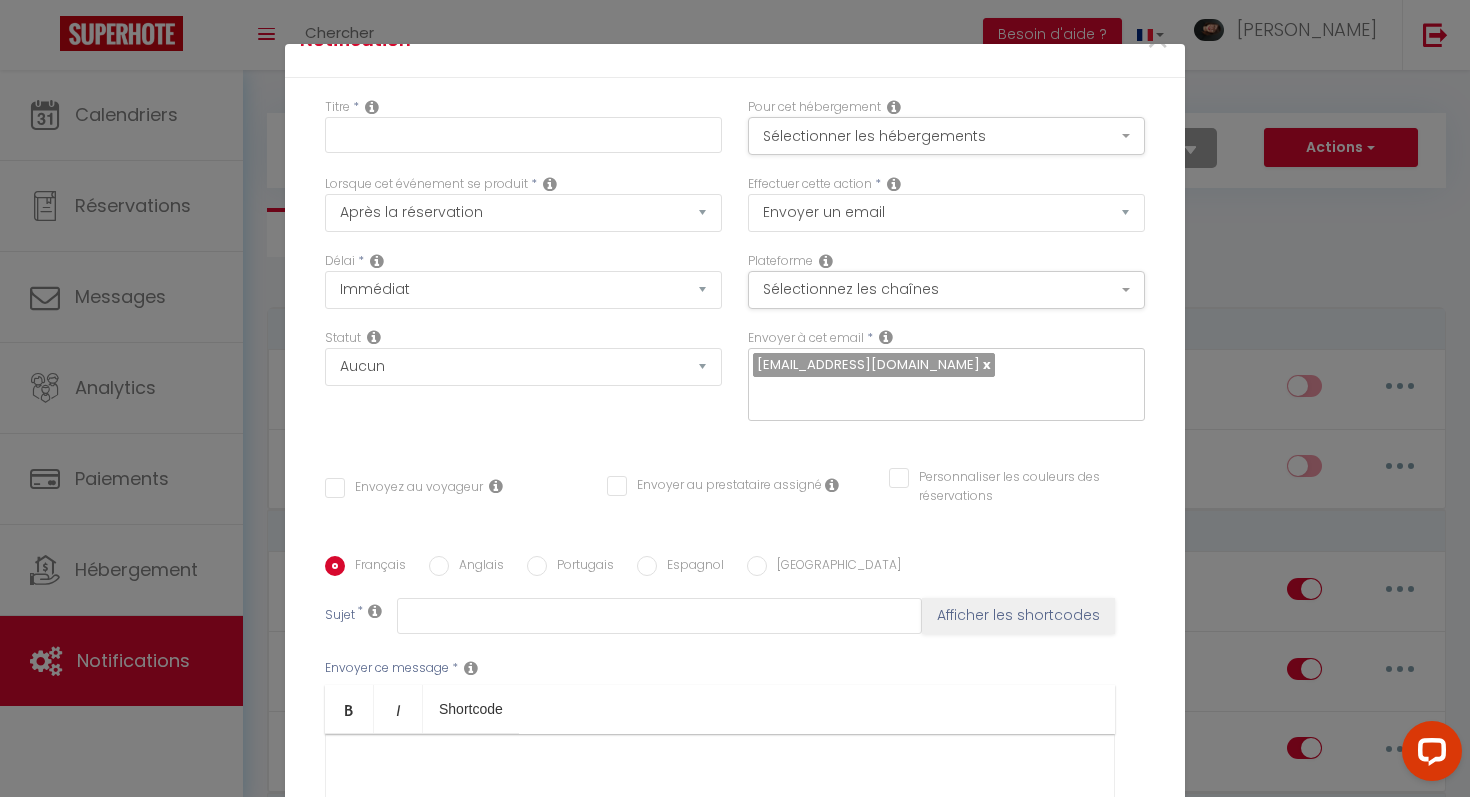 scroll, scrollTop: 0, scrollLeft: 0, axis: both 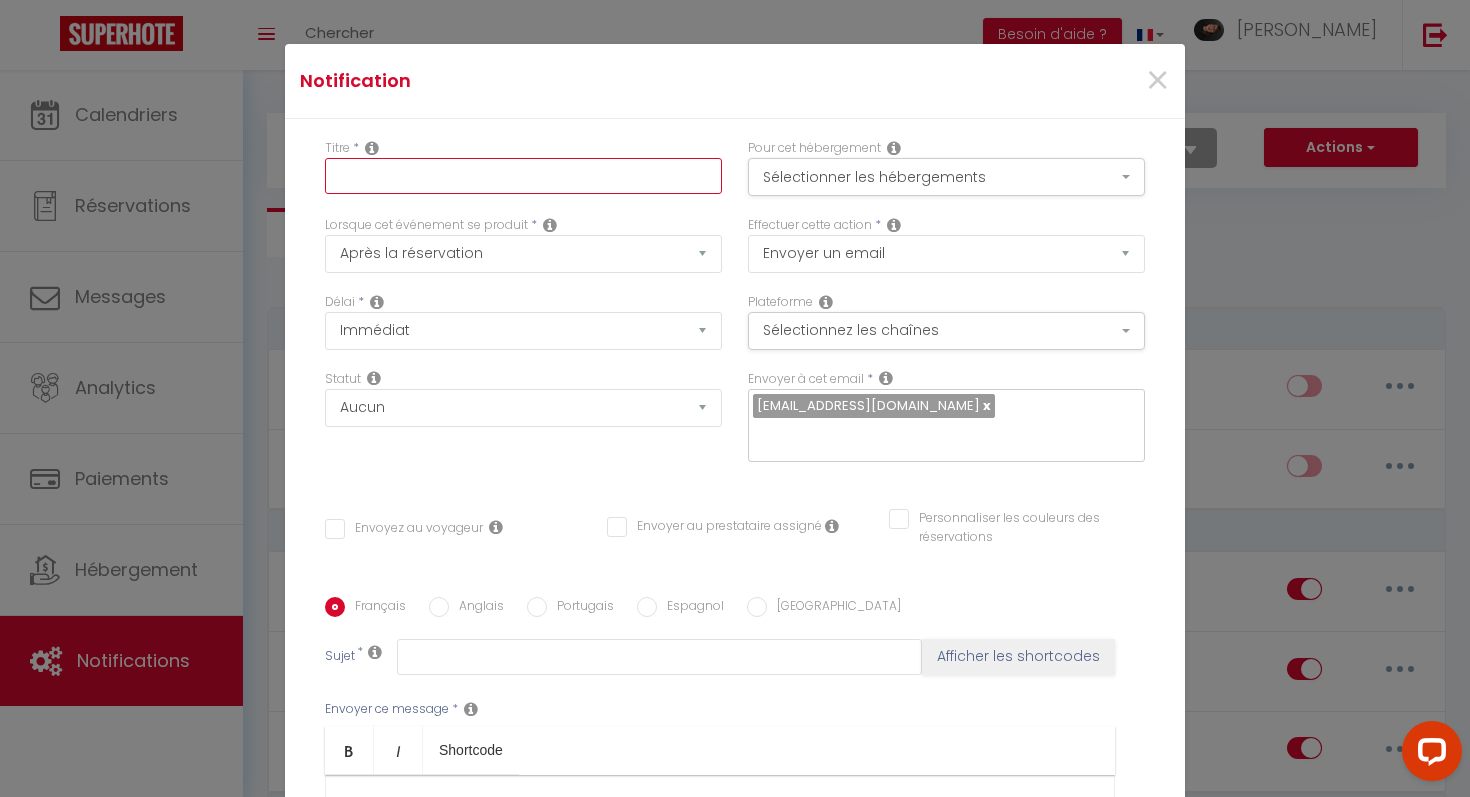 click at bounding box center (523, 176) 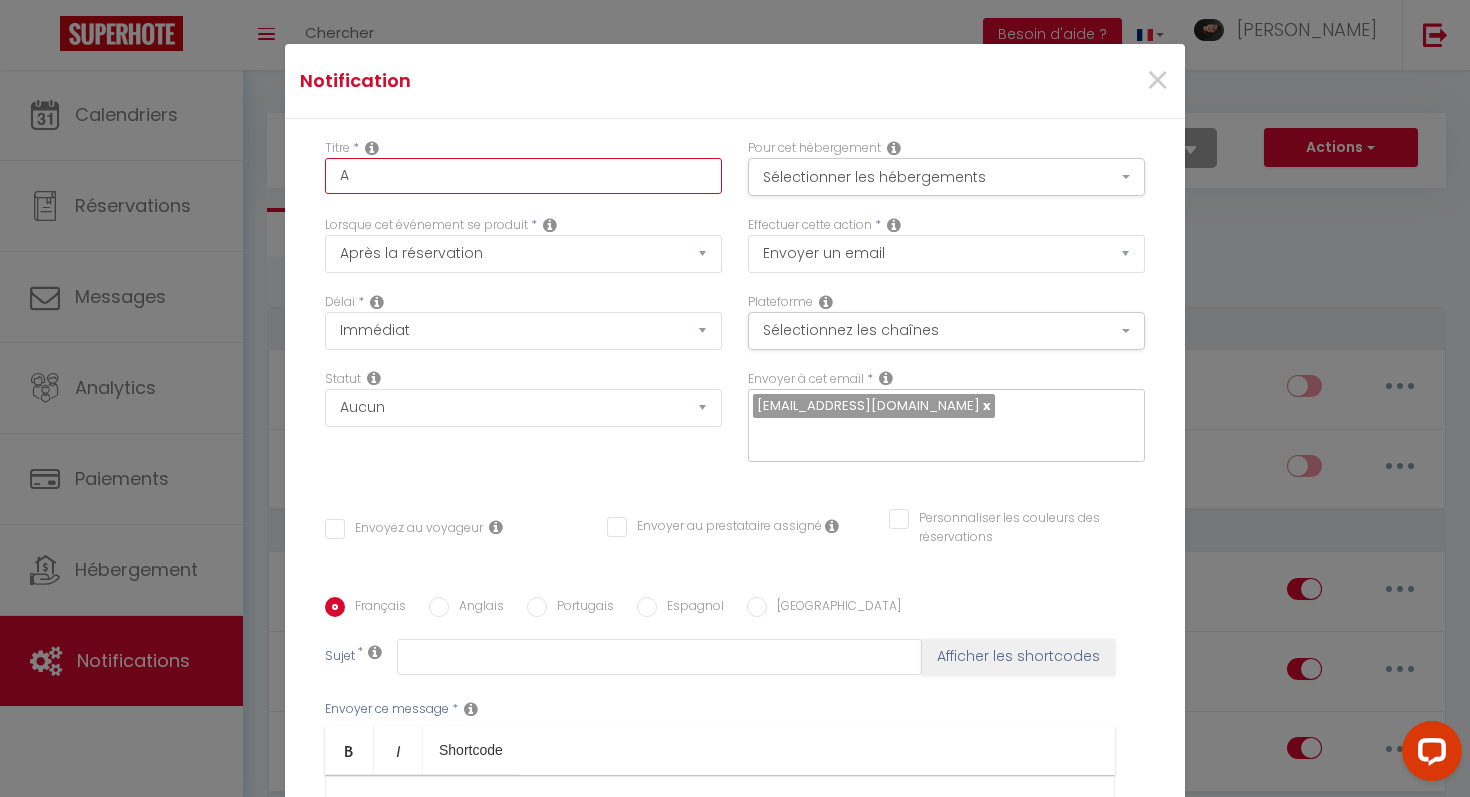 checkbox on "false" 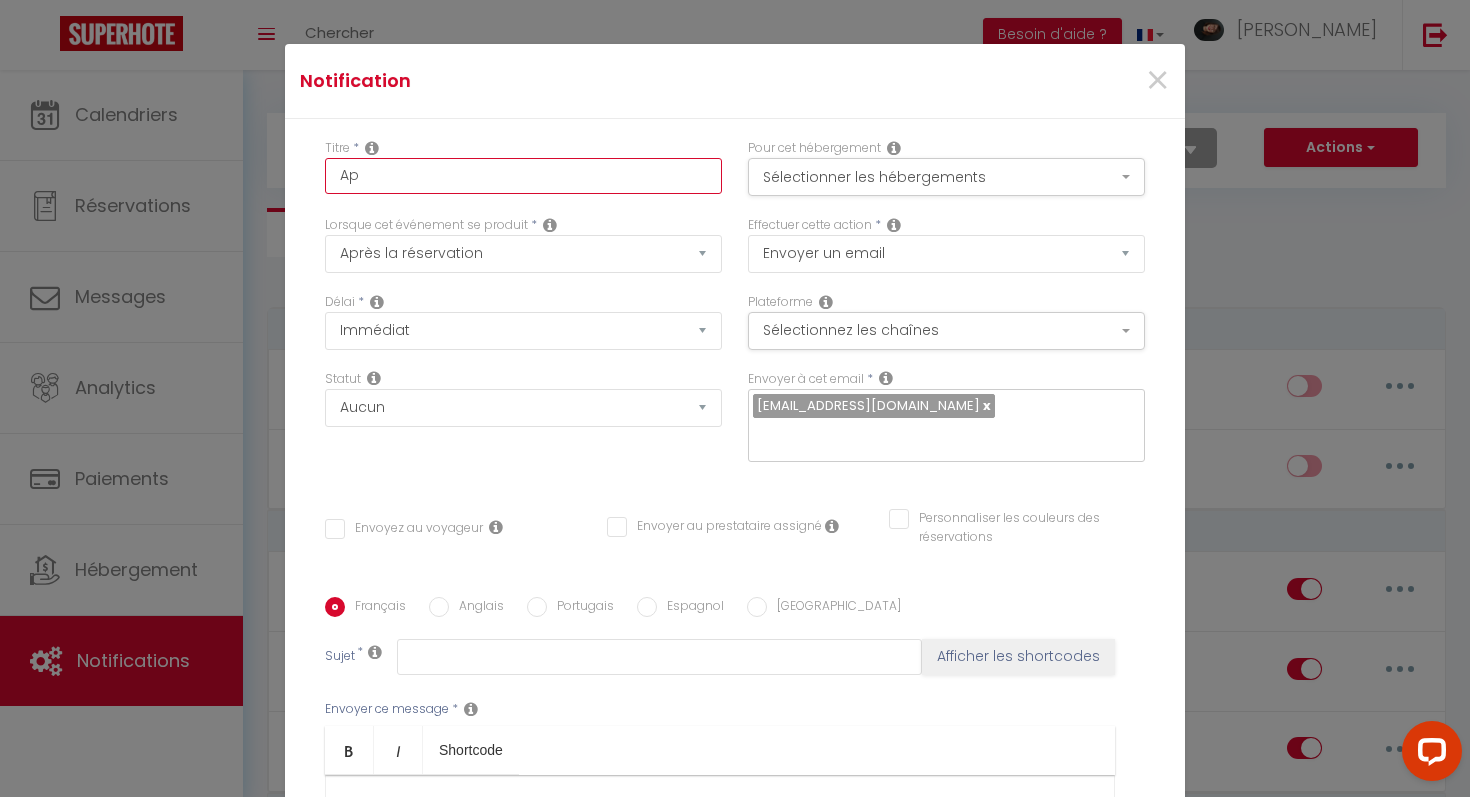 checkbox on "false" 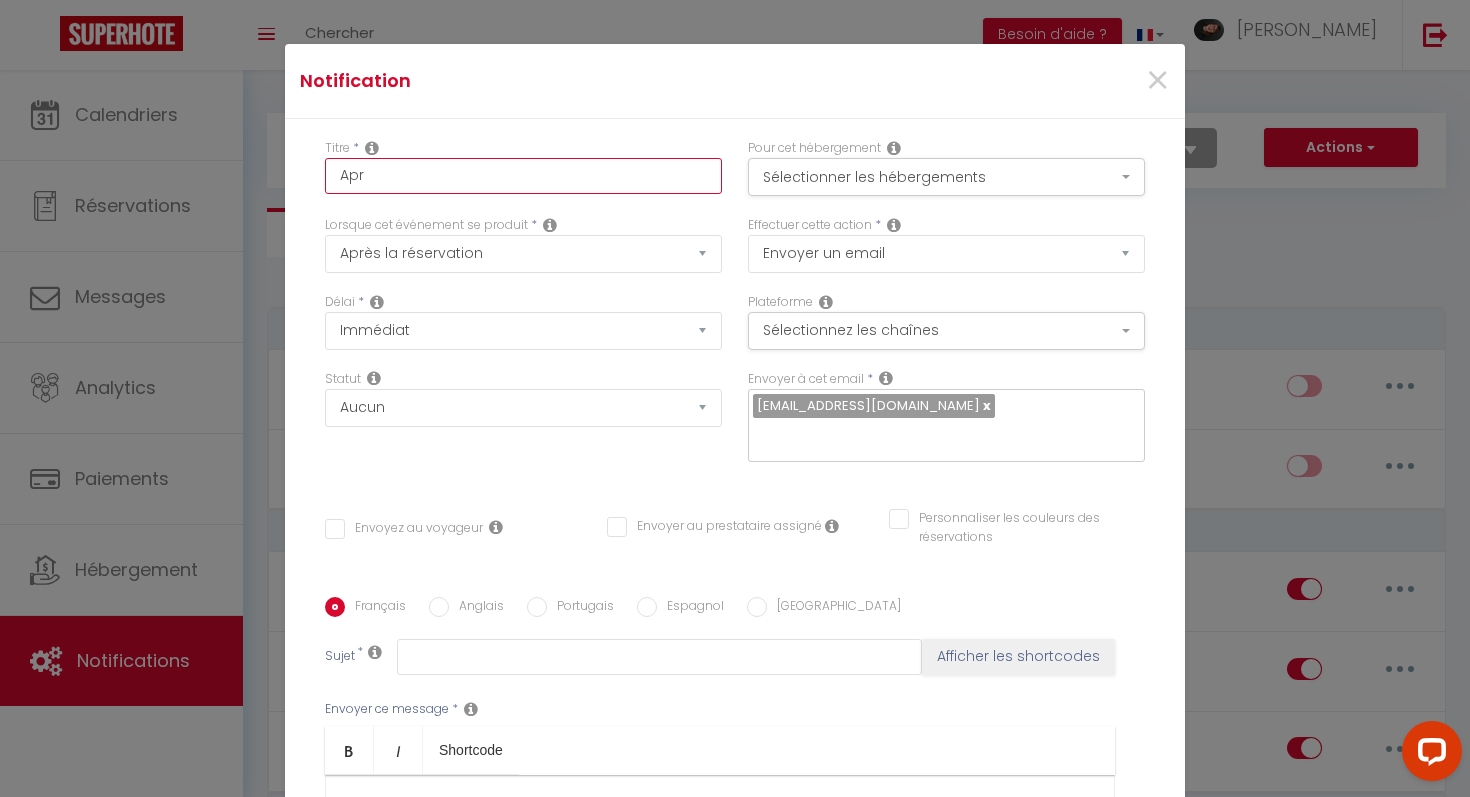 checkbox on "false" 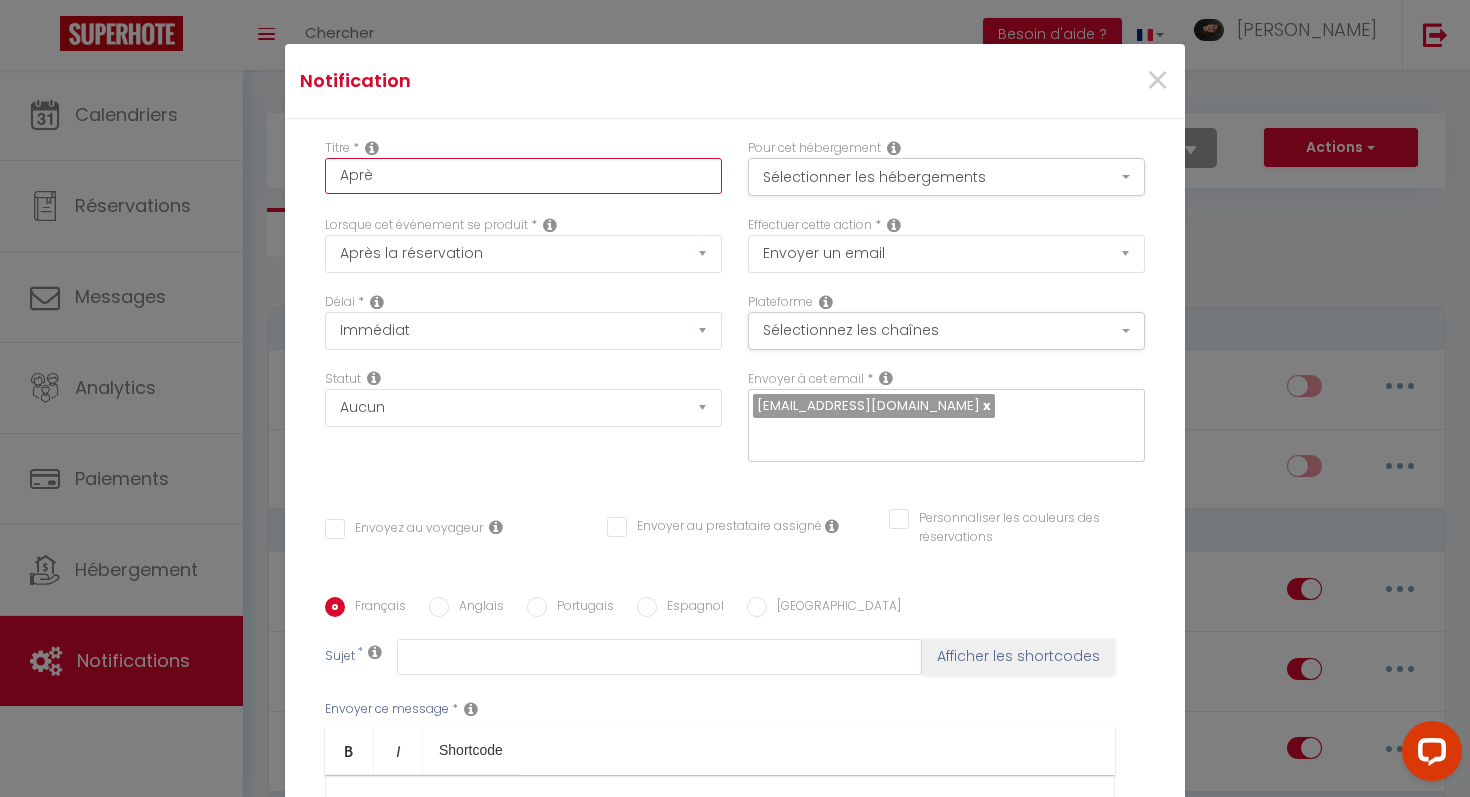 checkbox on "false" 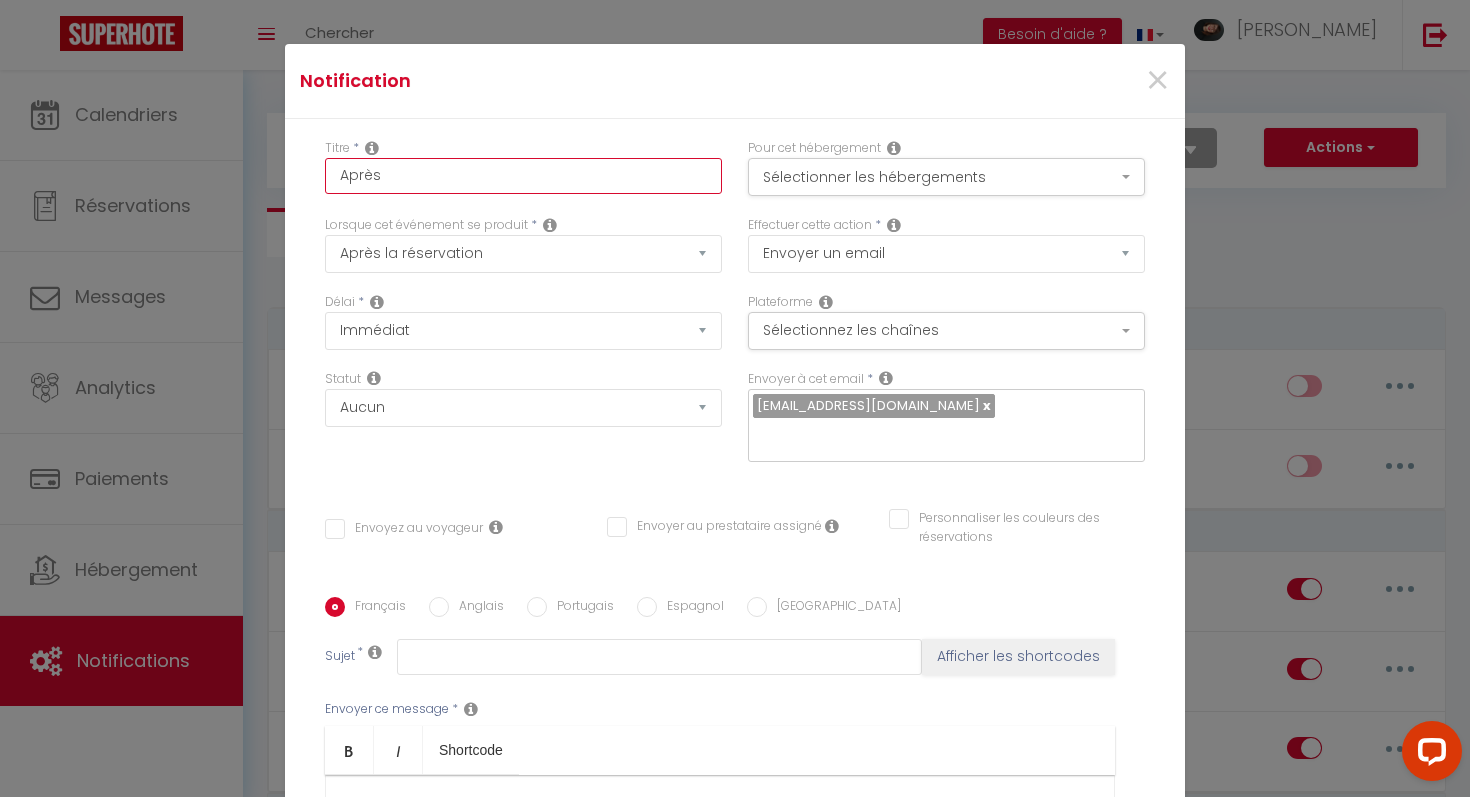 checkbox on "false" 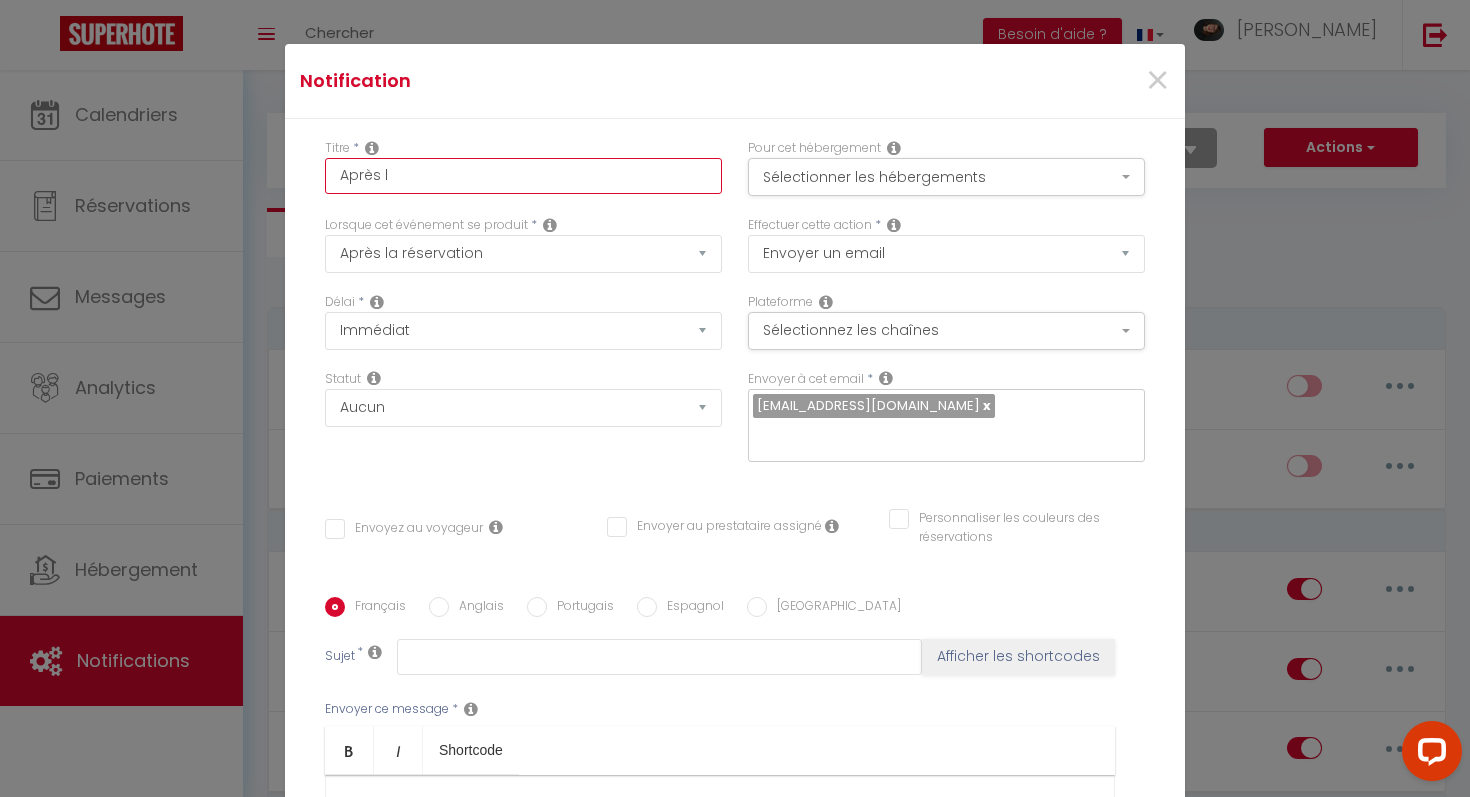 checkbox on "false" 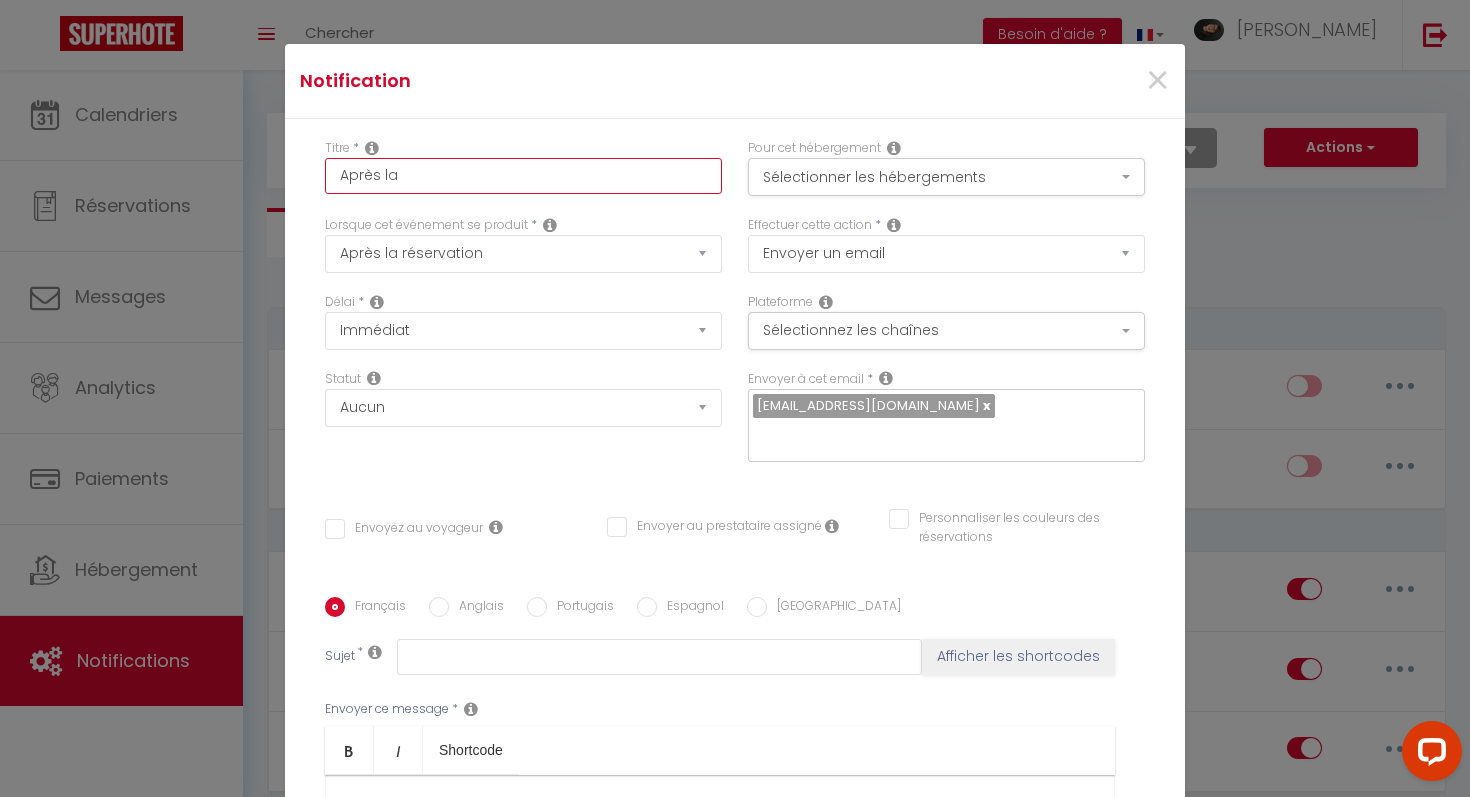 checkbox on "false" 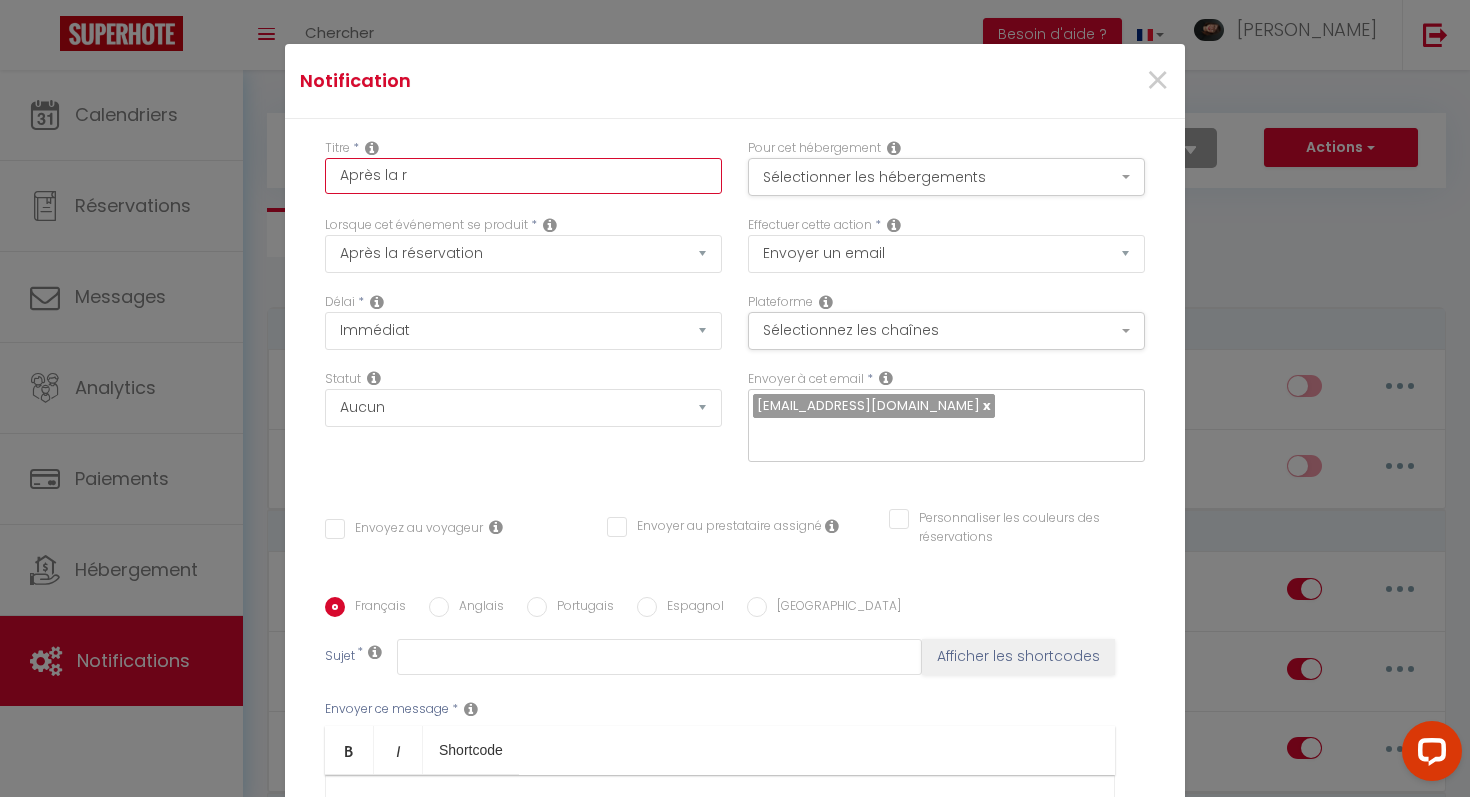 checkbox on "false" 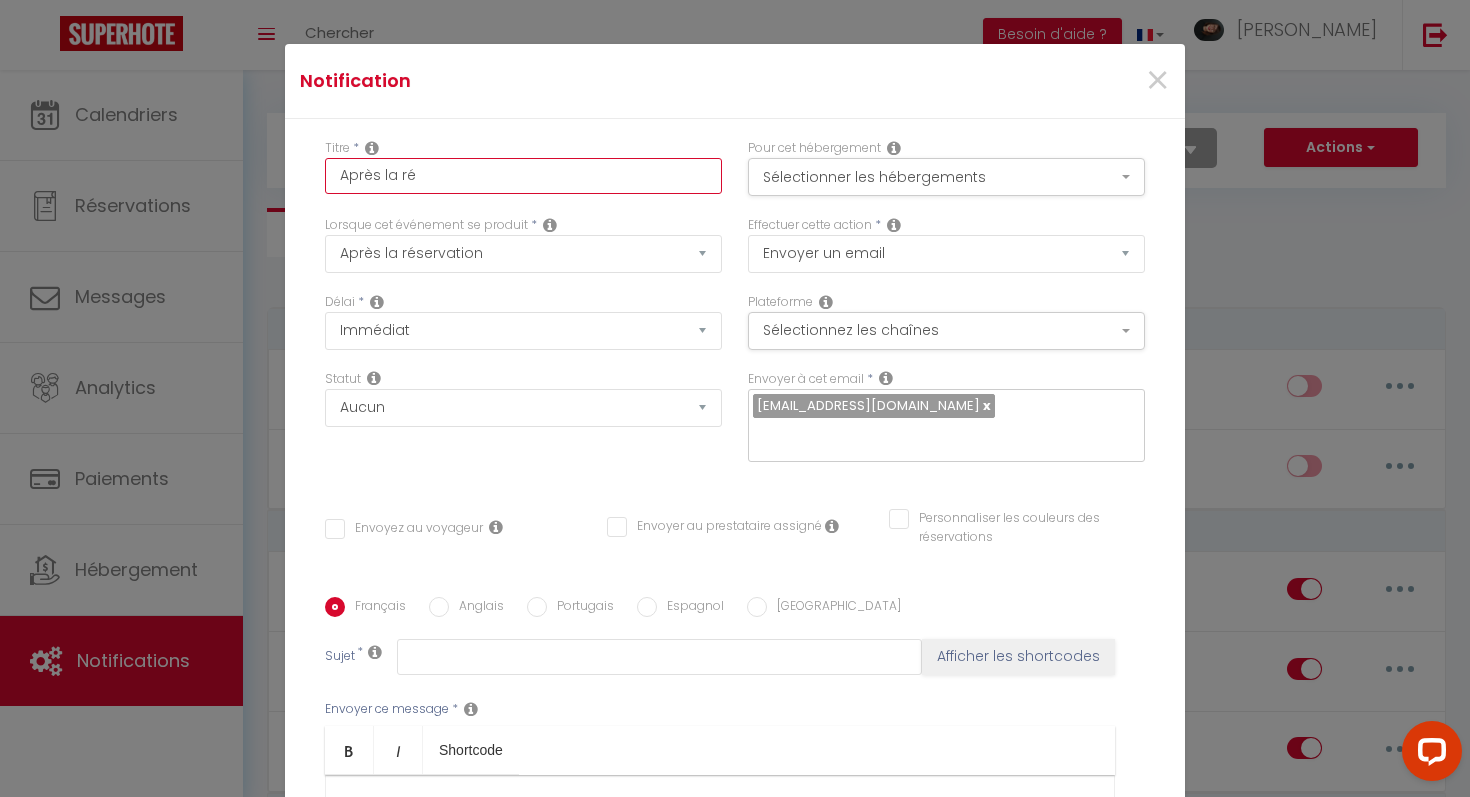 checkbox on "false" 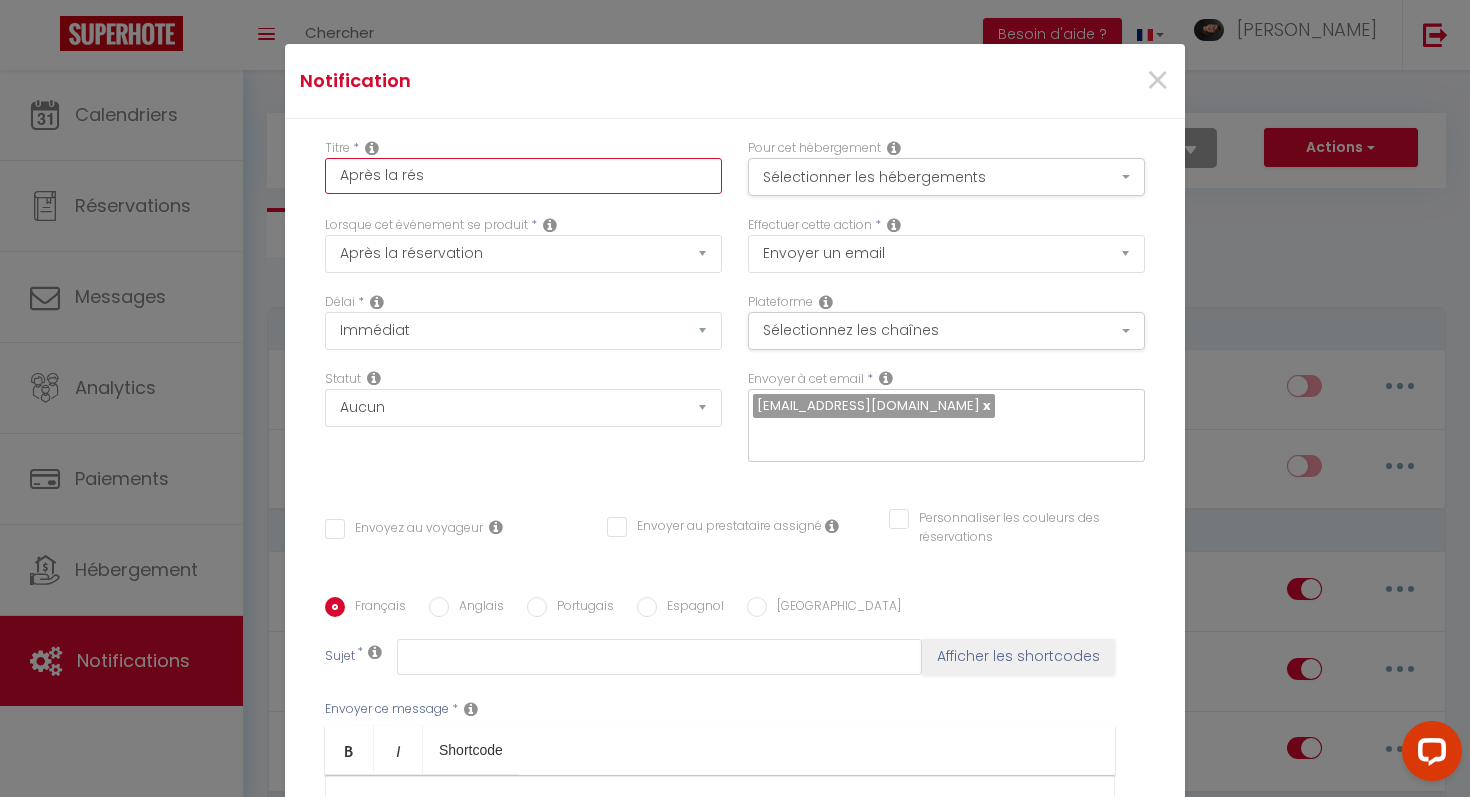 checkbox on "false" 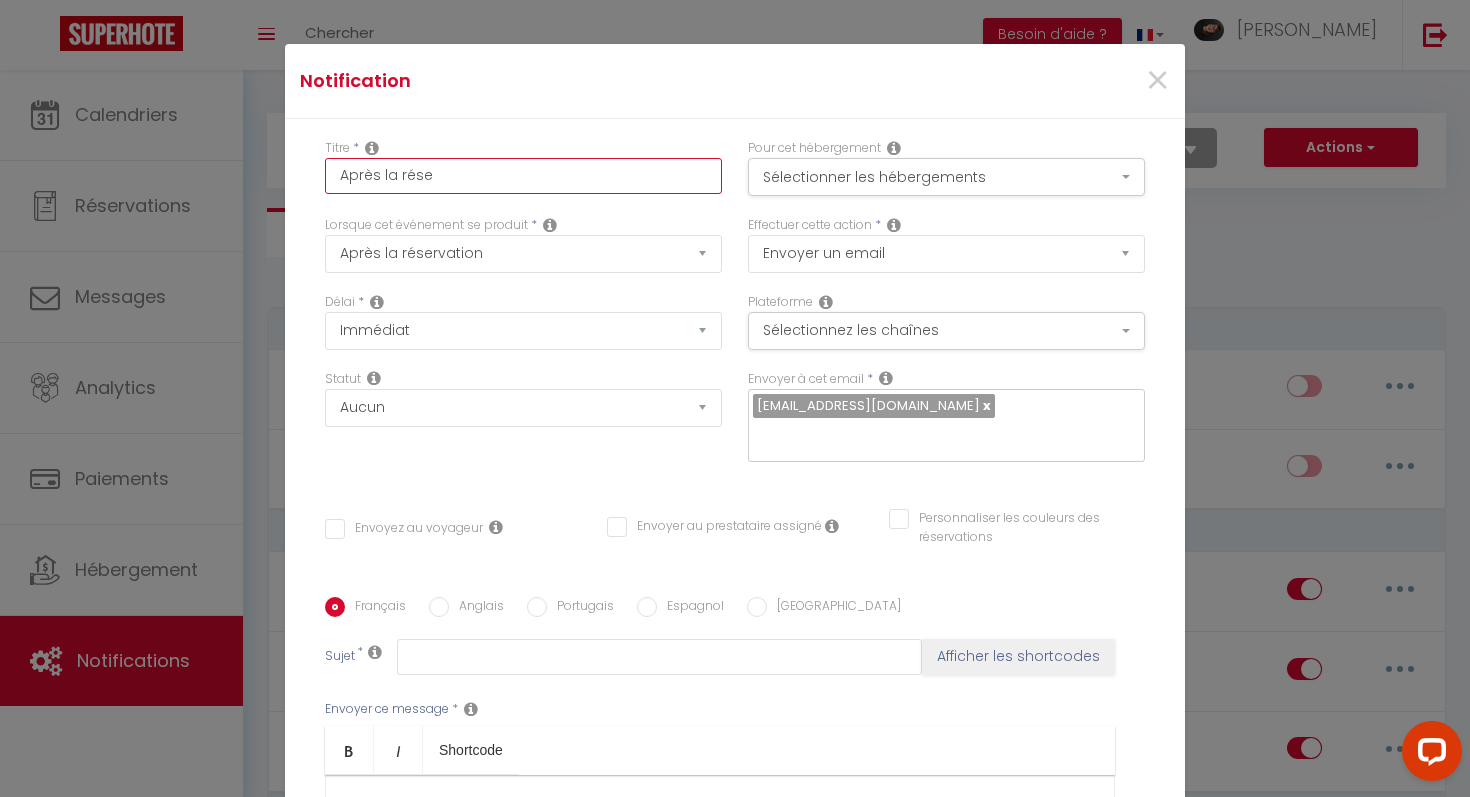 checkbox on "false" 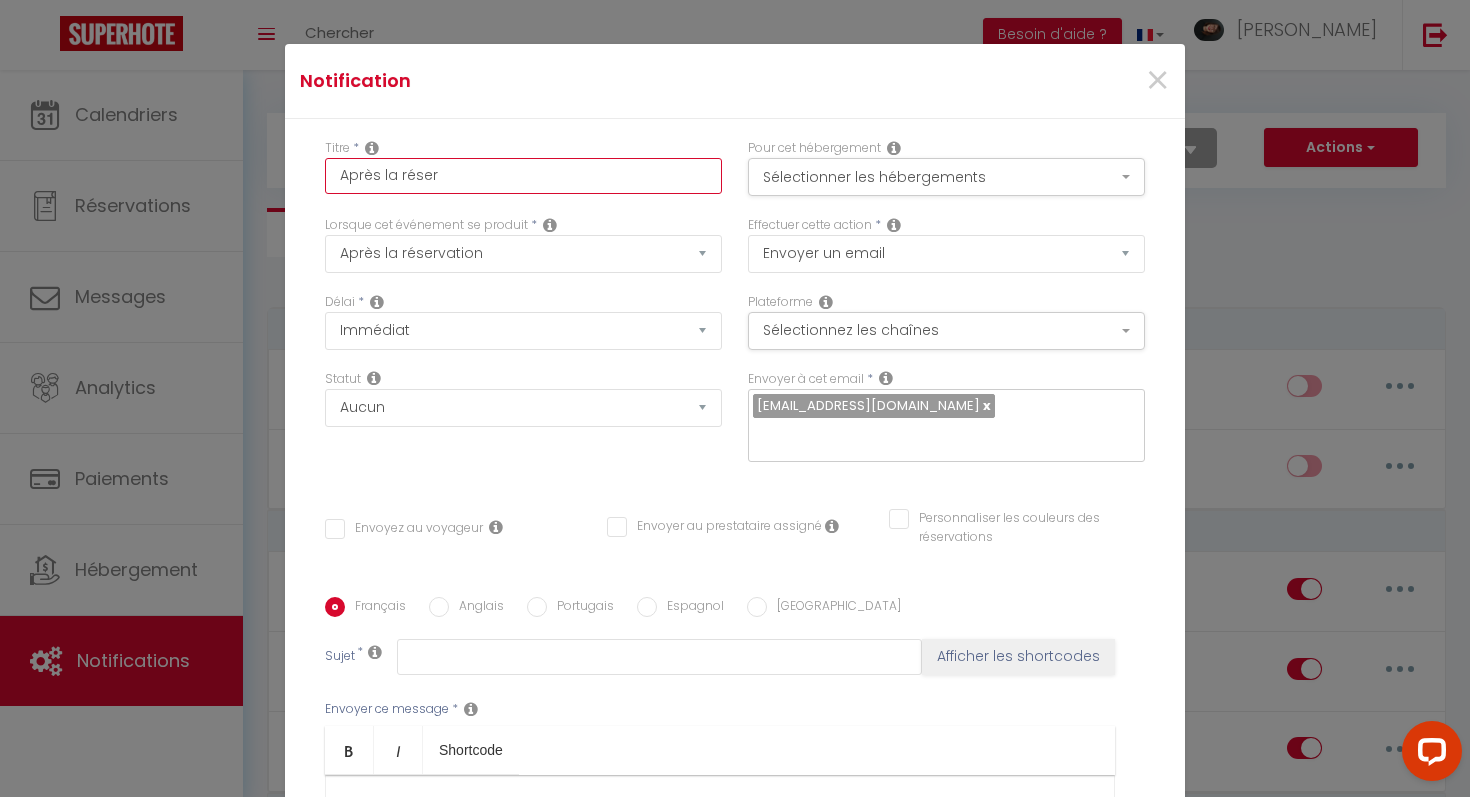 checkbox on "false" 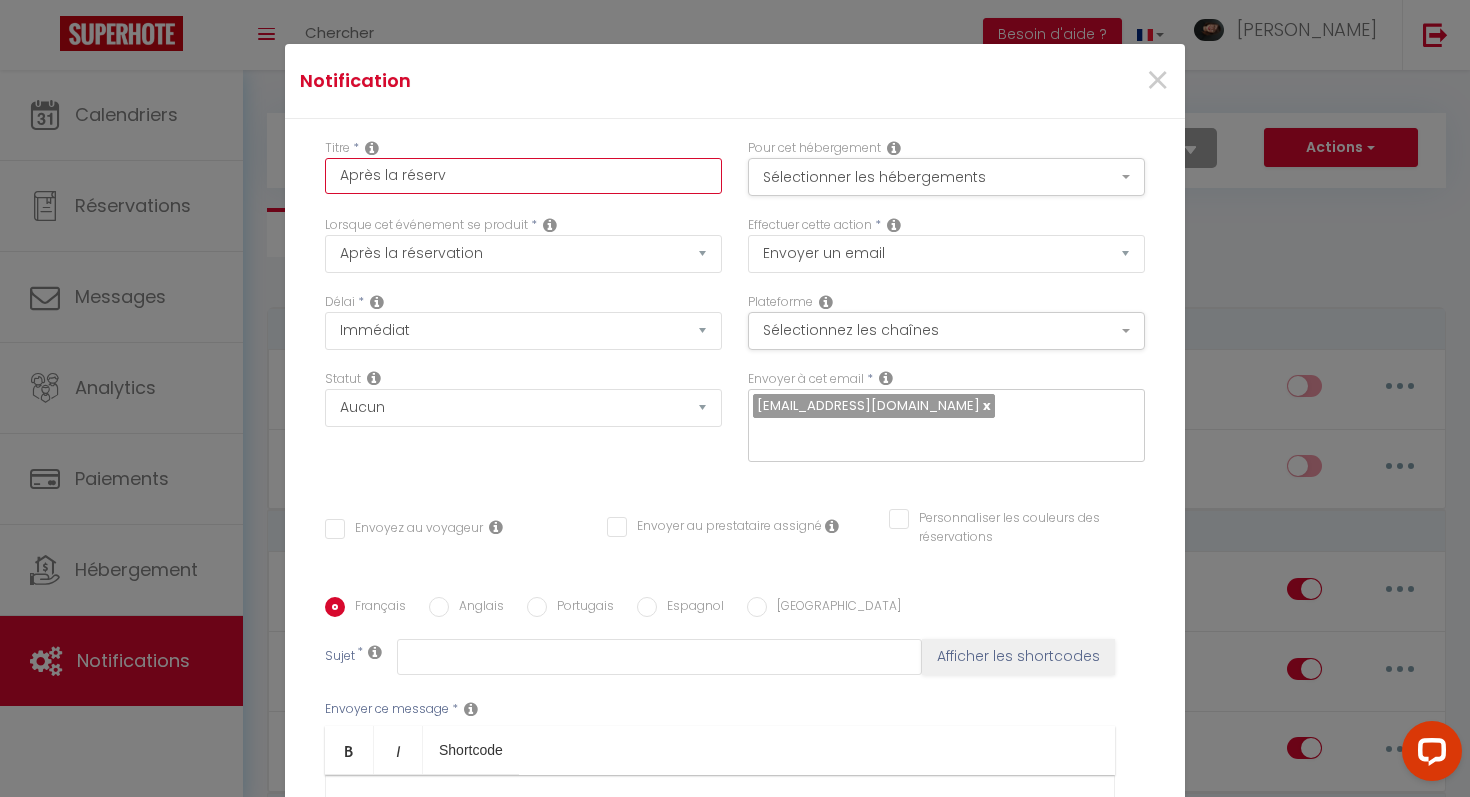 checkbox on "false" 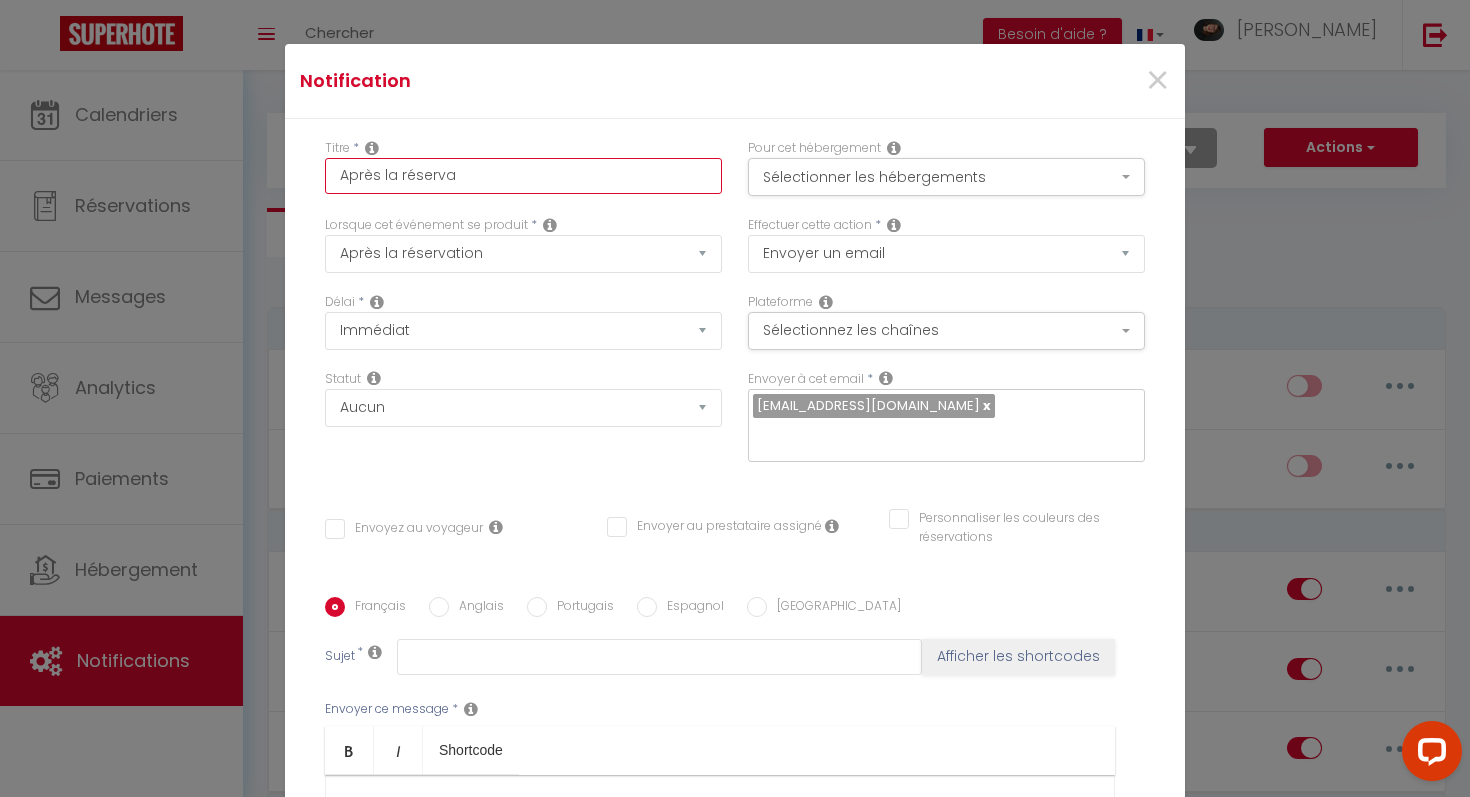 checkbox on "false" 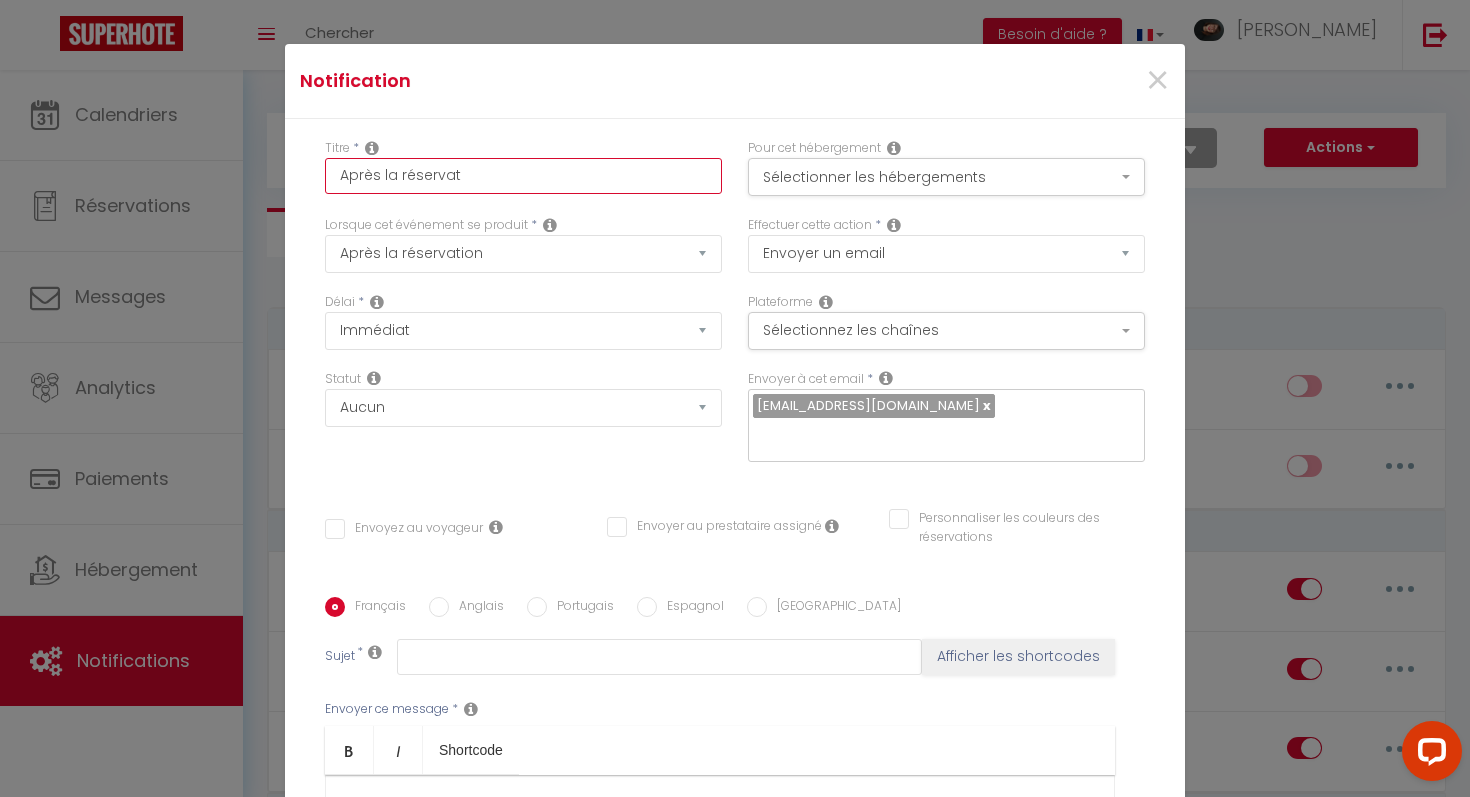checkbox on "false" 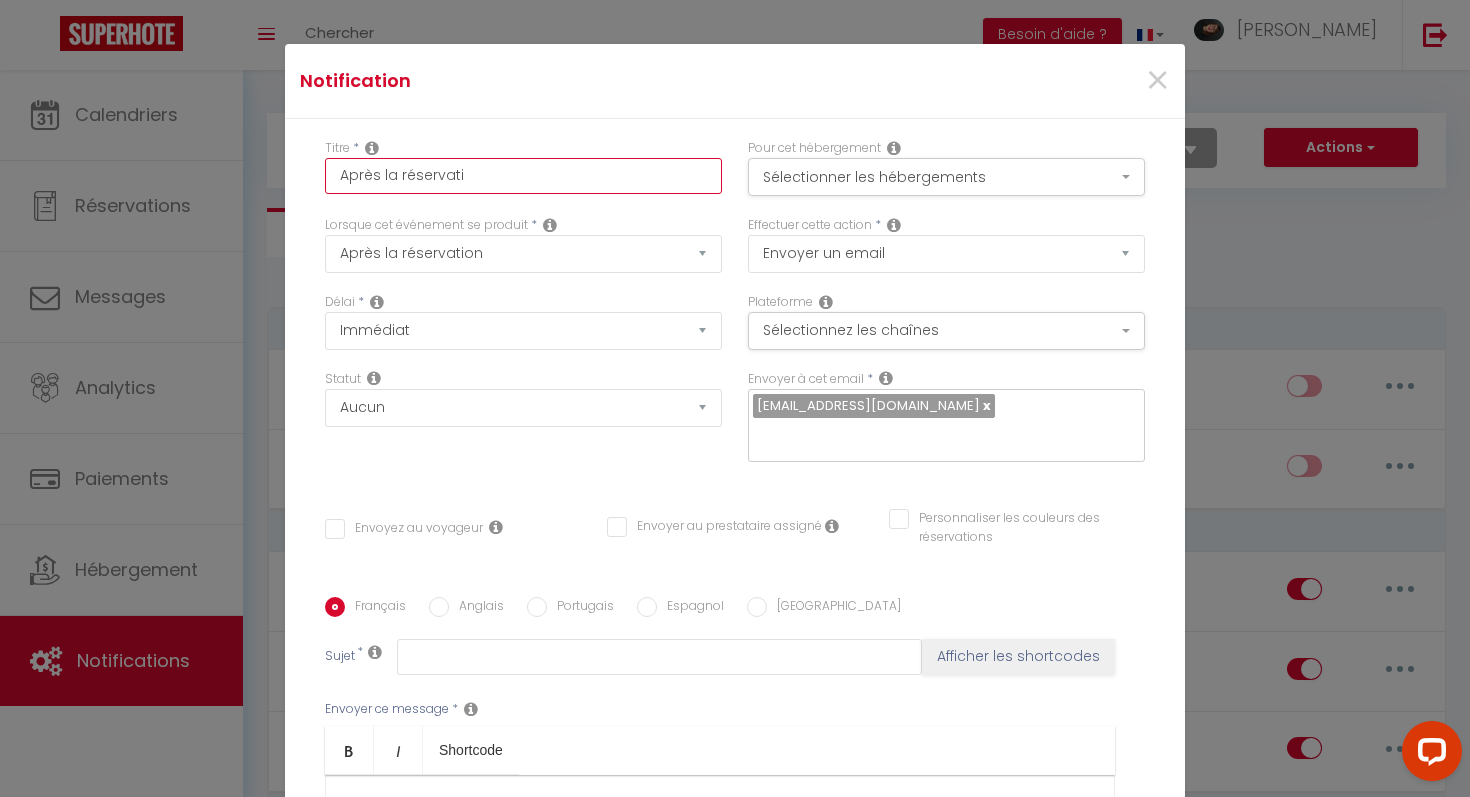 checkbox on "false" 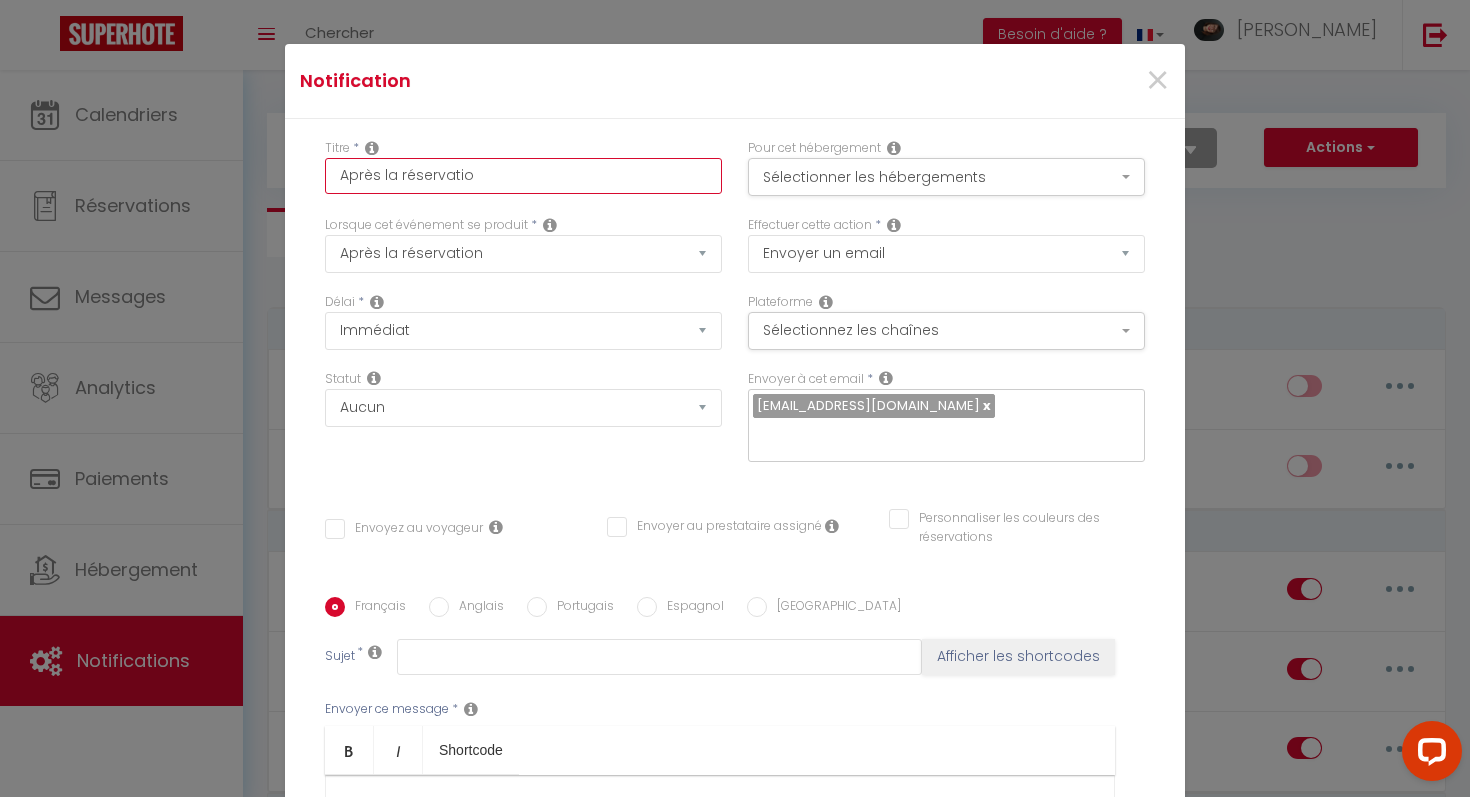 checkbox on "false" 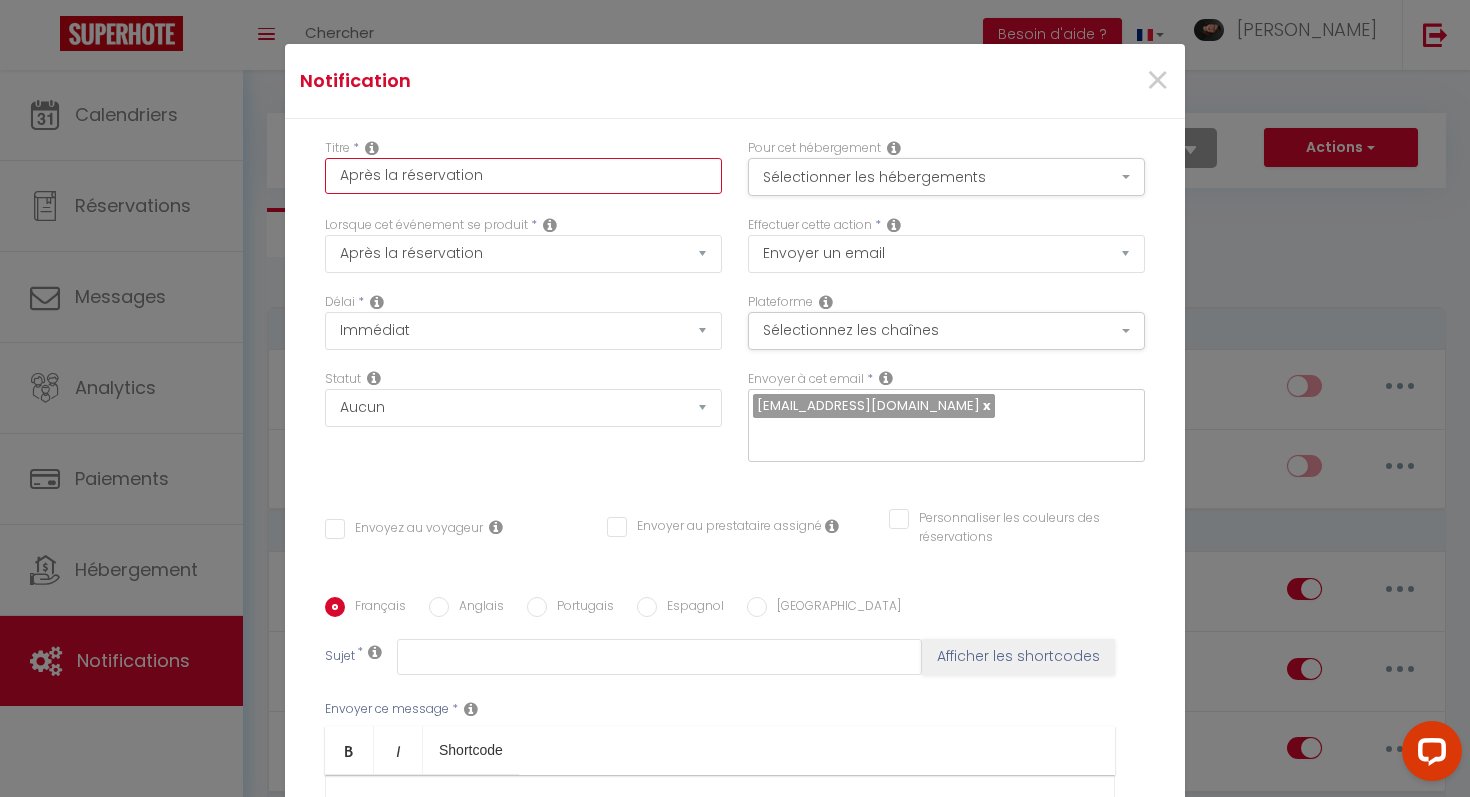 checkbox on "false" 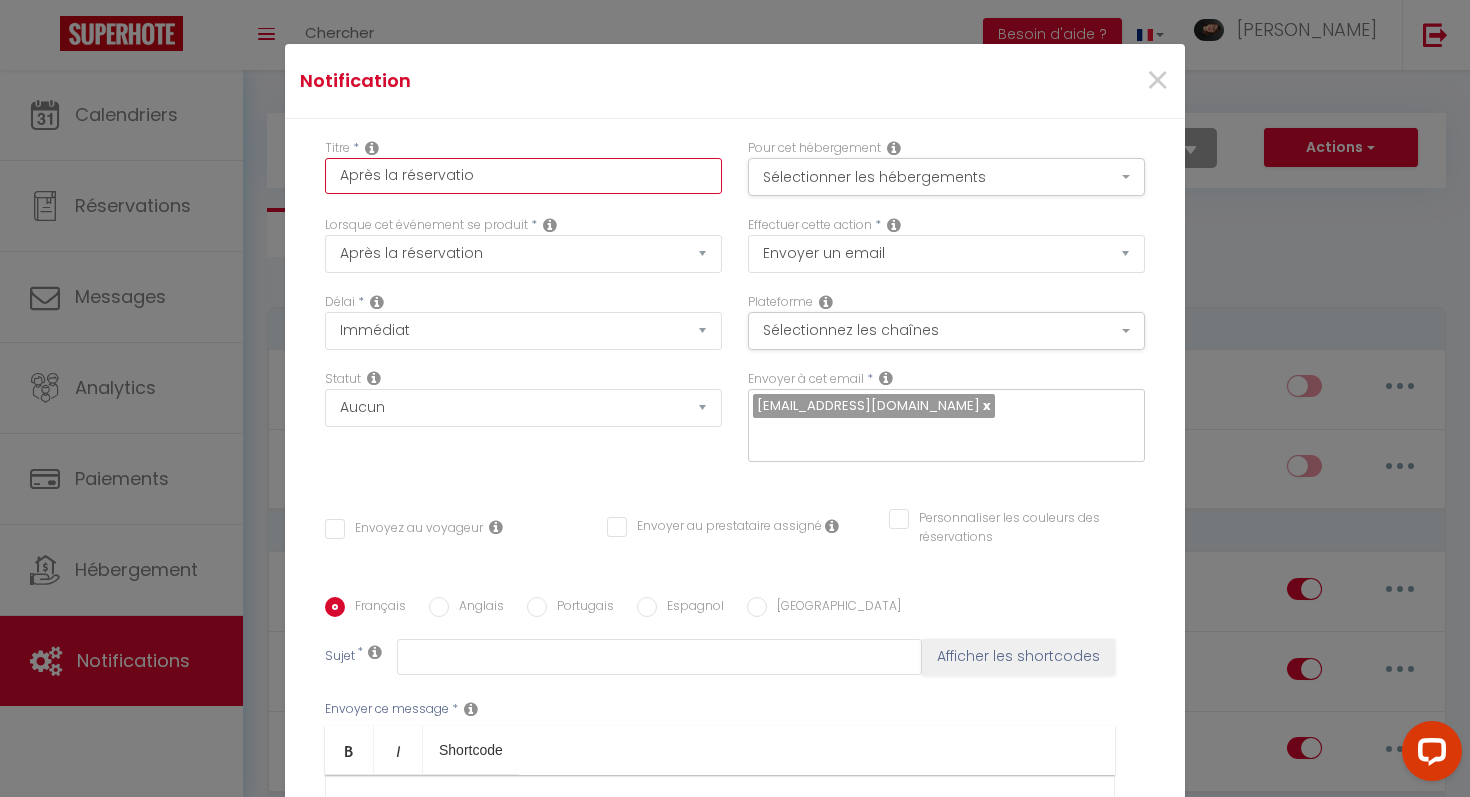 checkbox on "false" 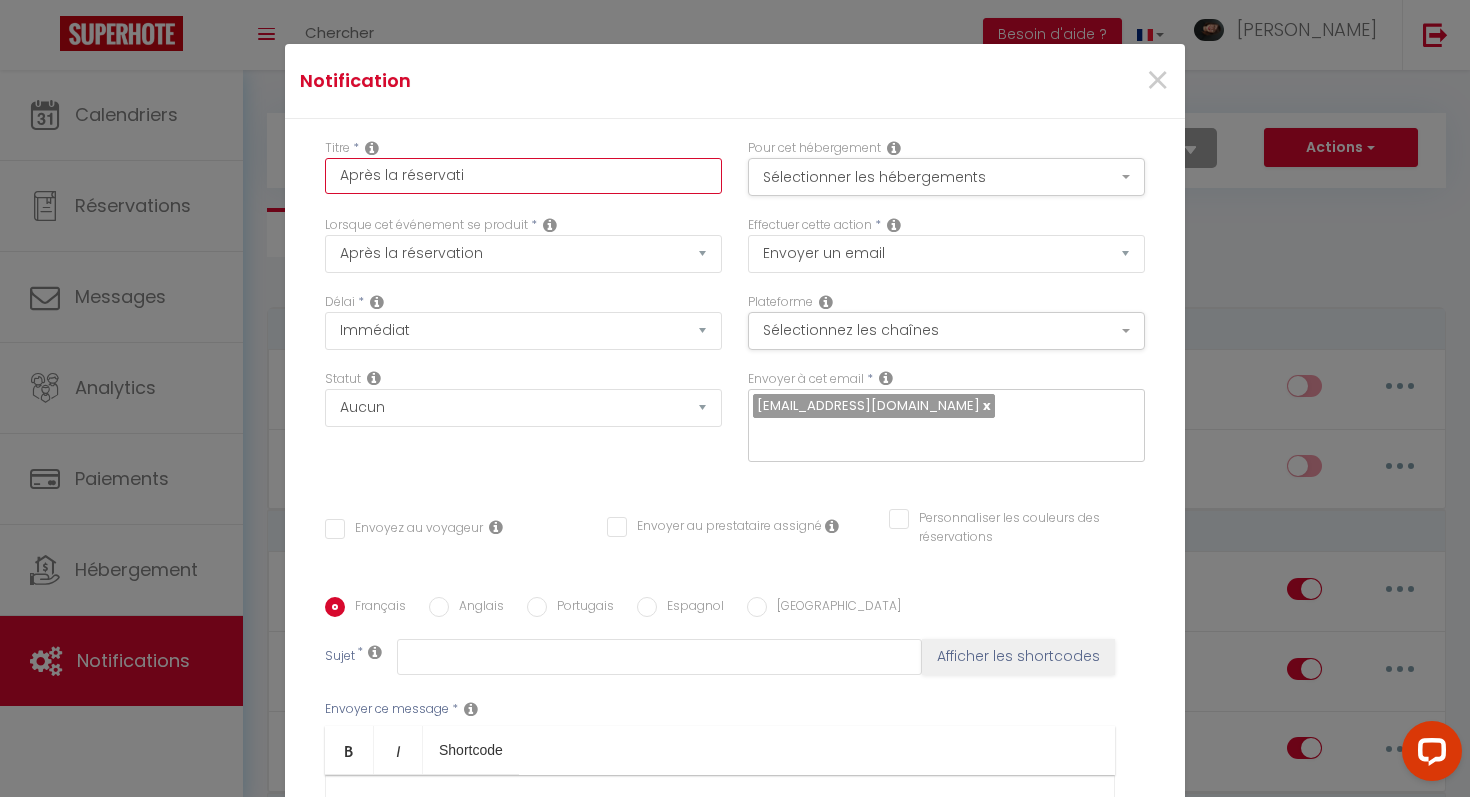 checkbox on "false" 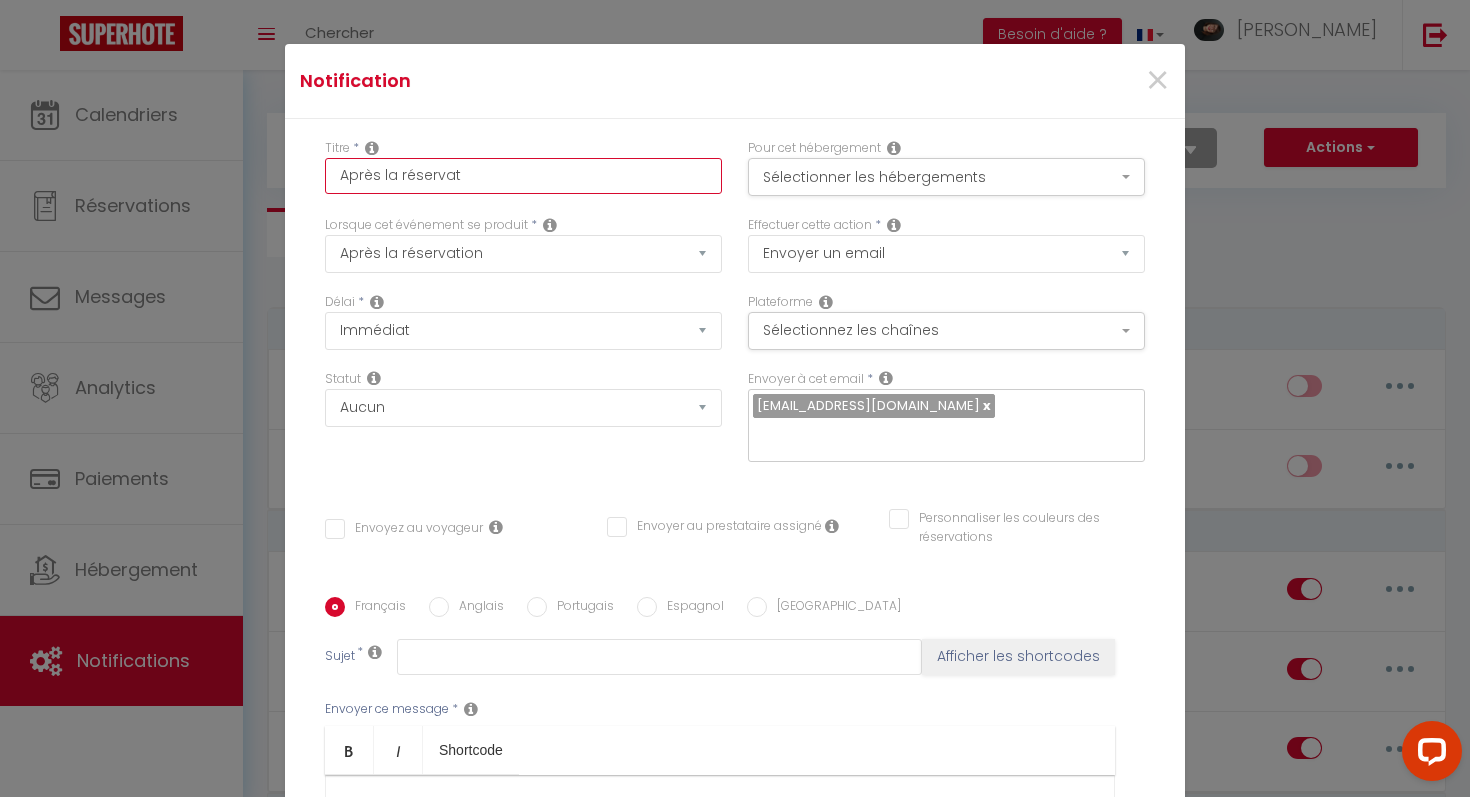 checkbox on "false" 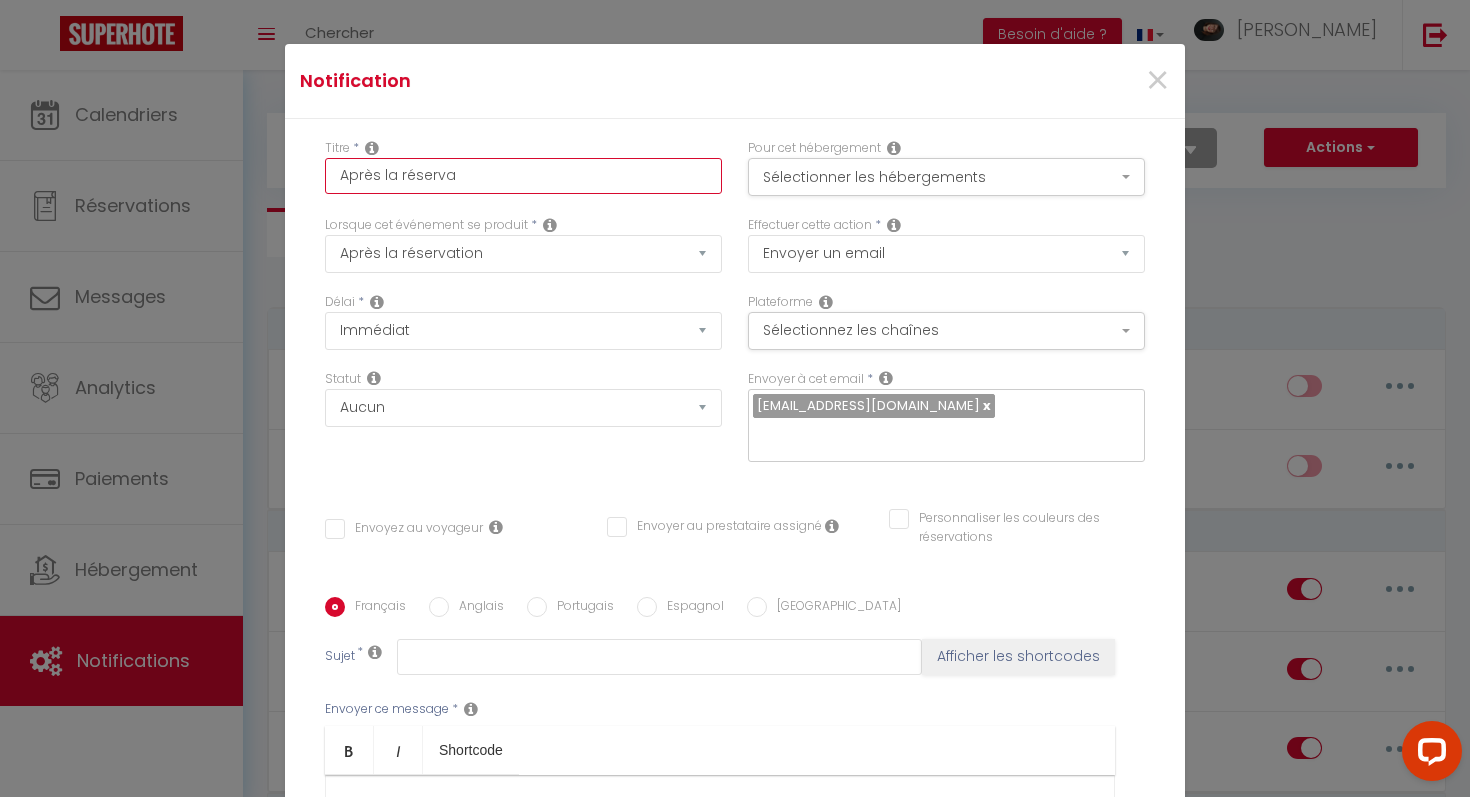 checkbox on "false" 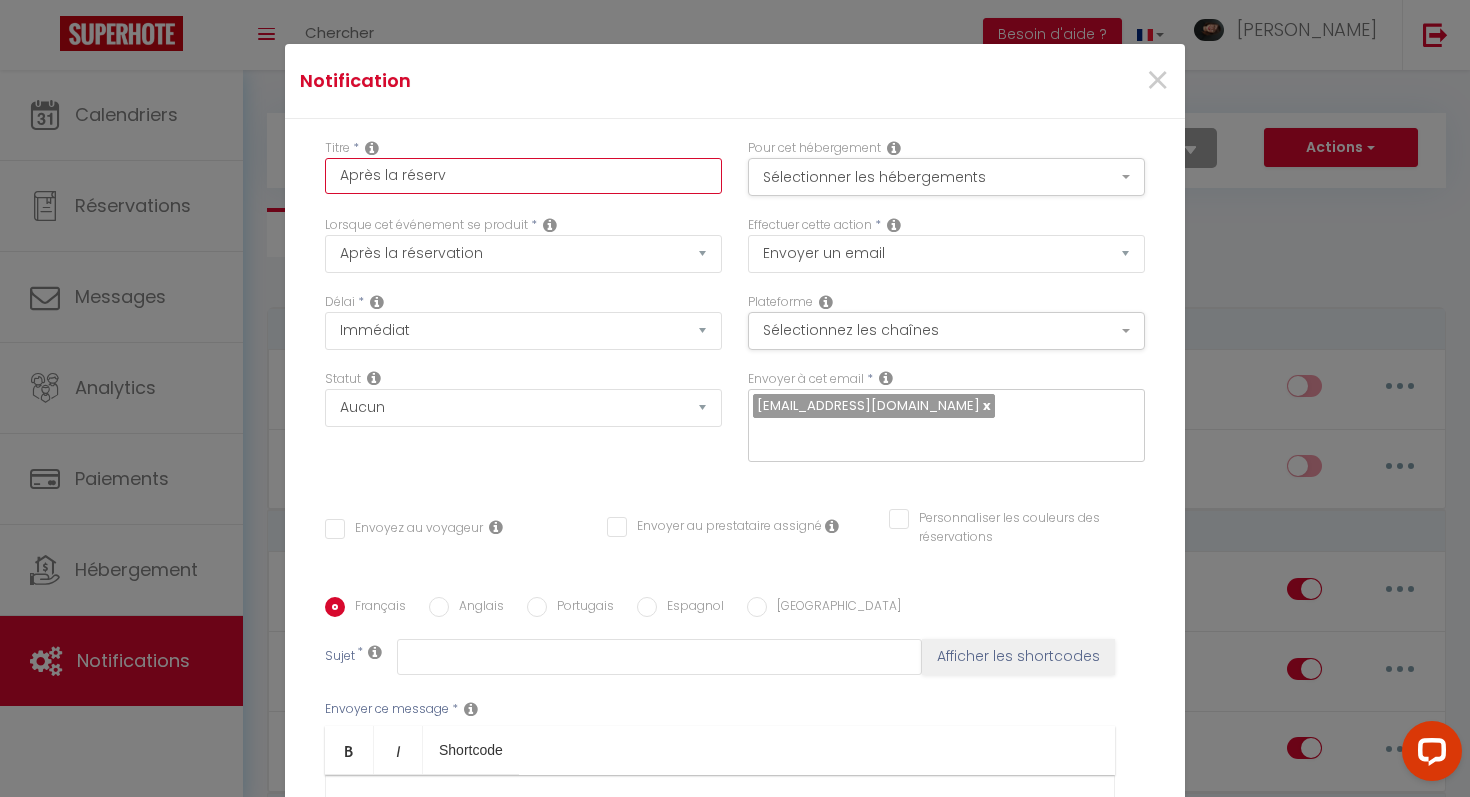checkbox on "false" 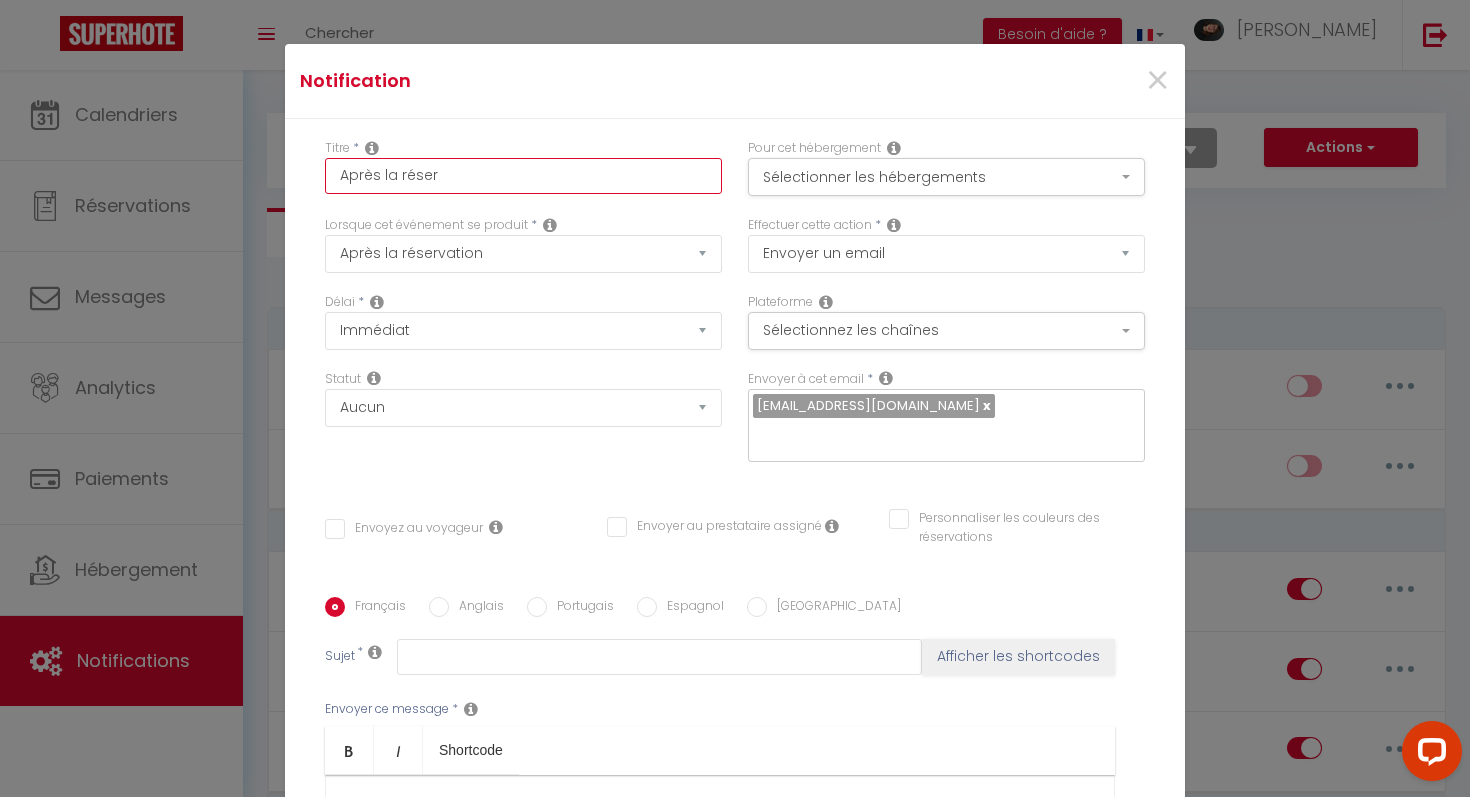 checkbox on "false" 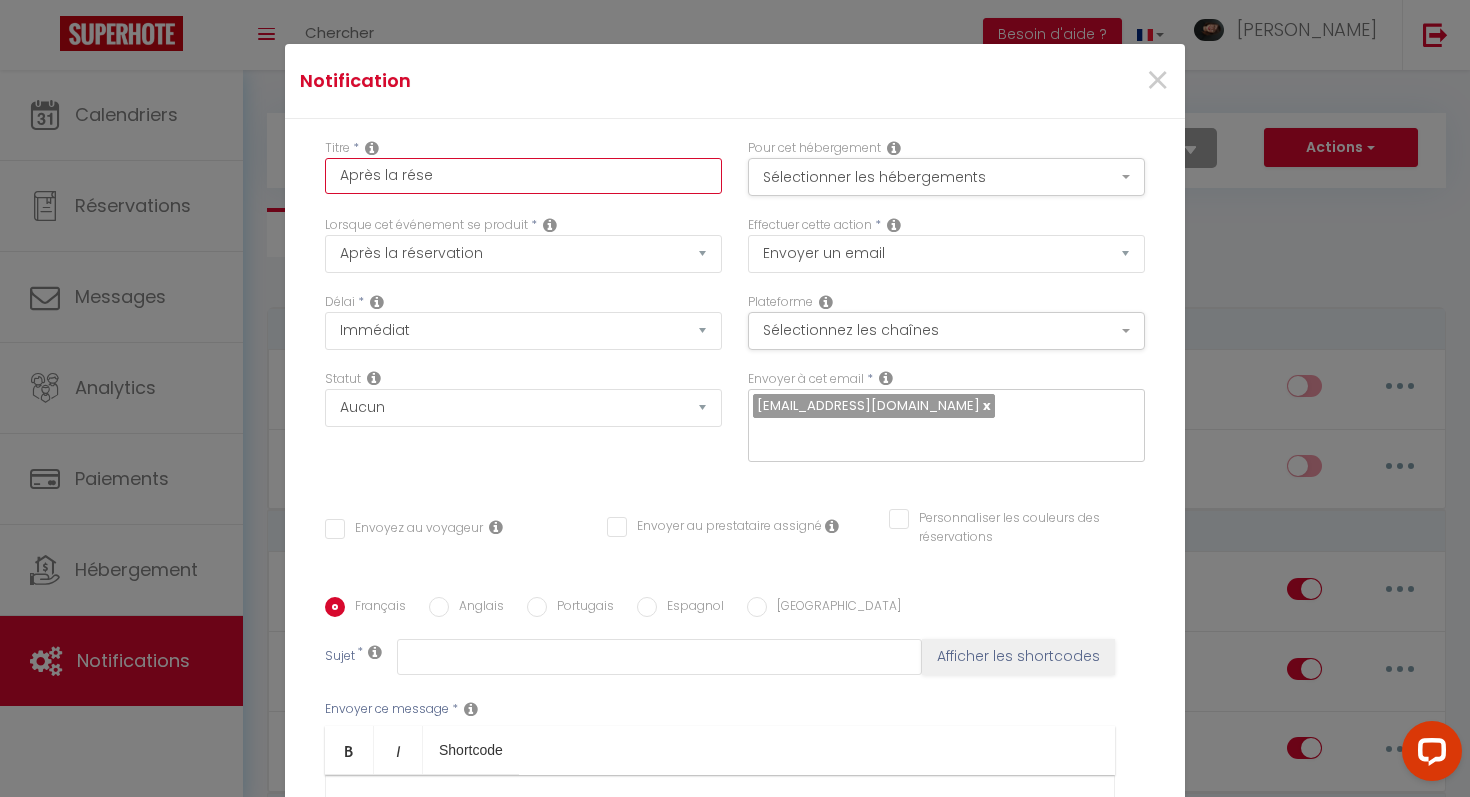 checkbox on "false" 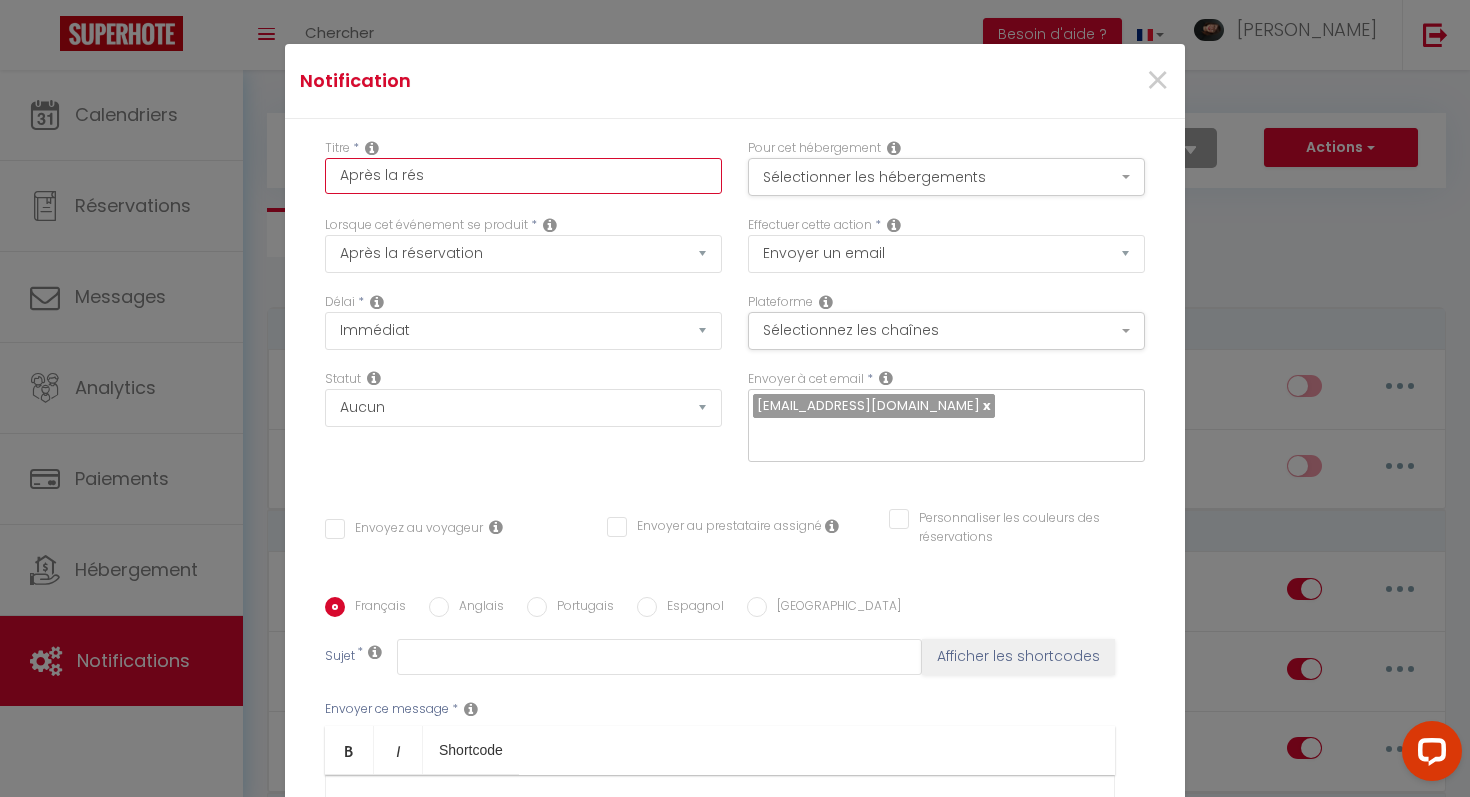 checkbox on "false" 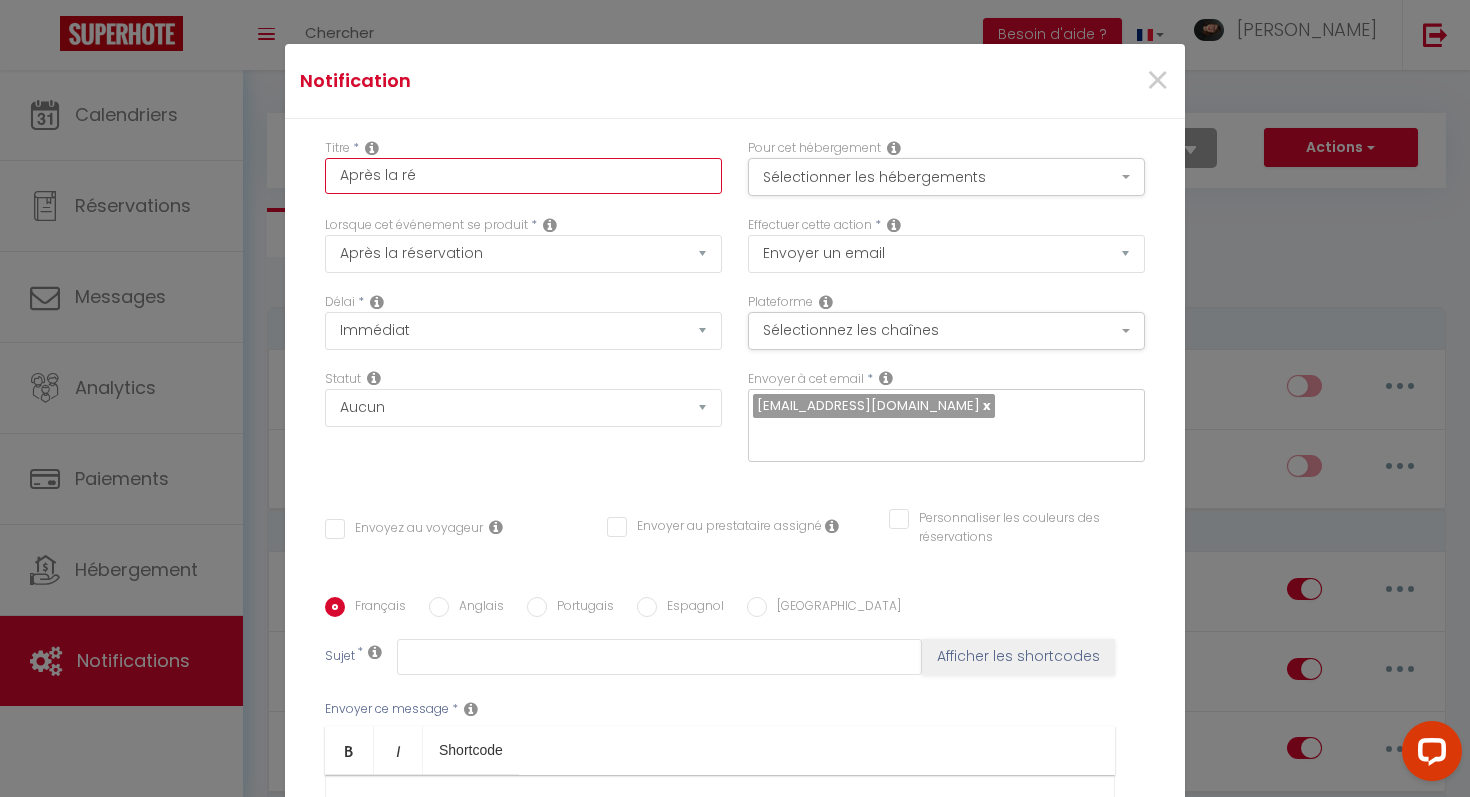 checkbox on "false" 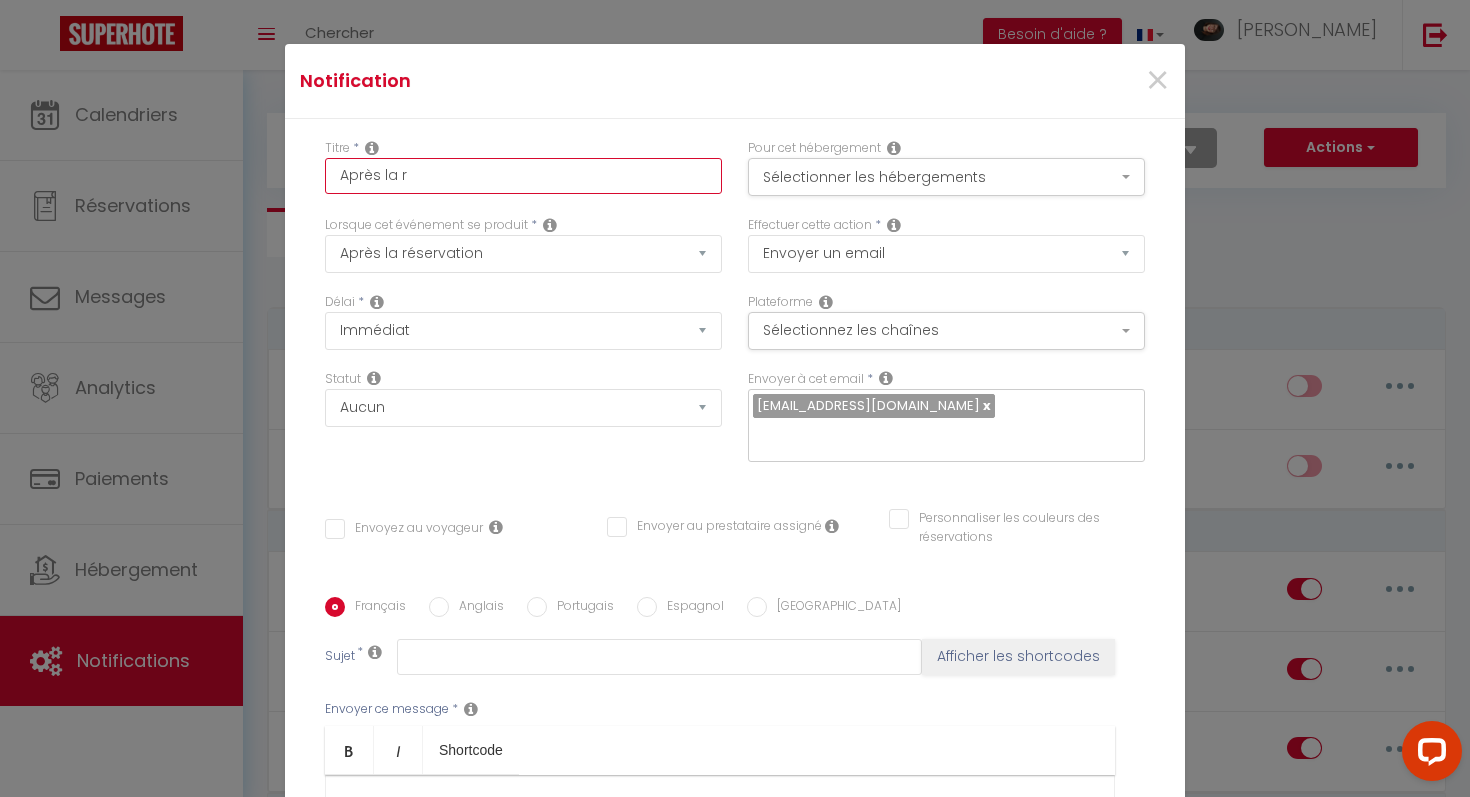 checkbox on "false" 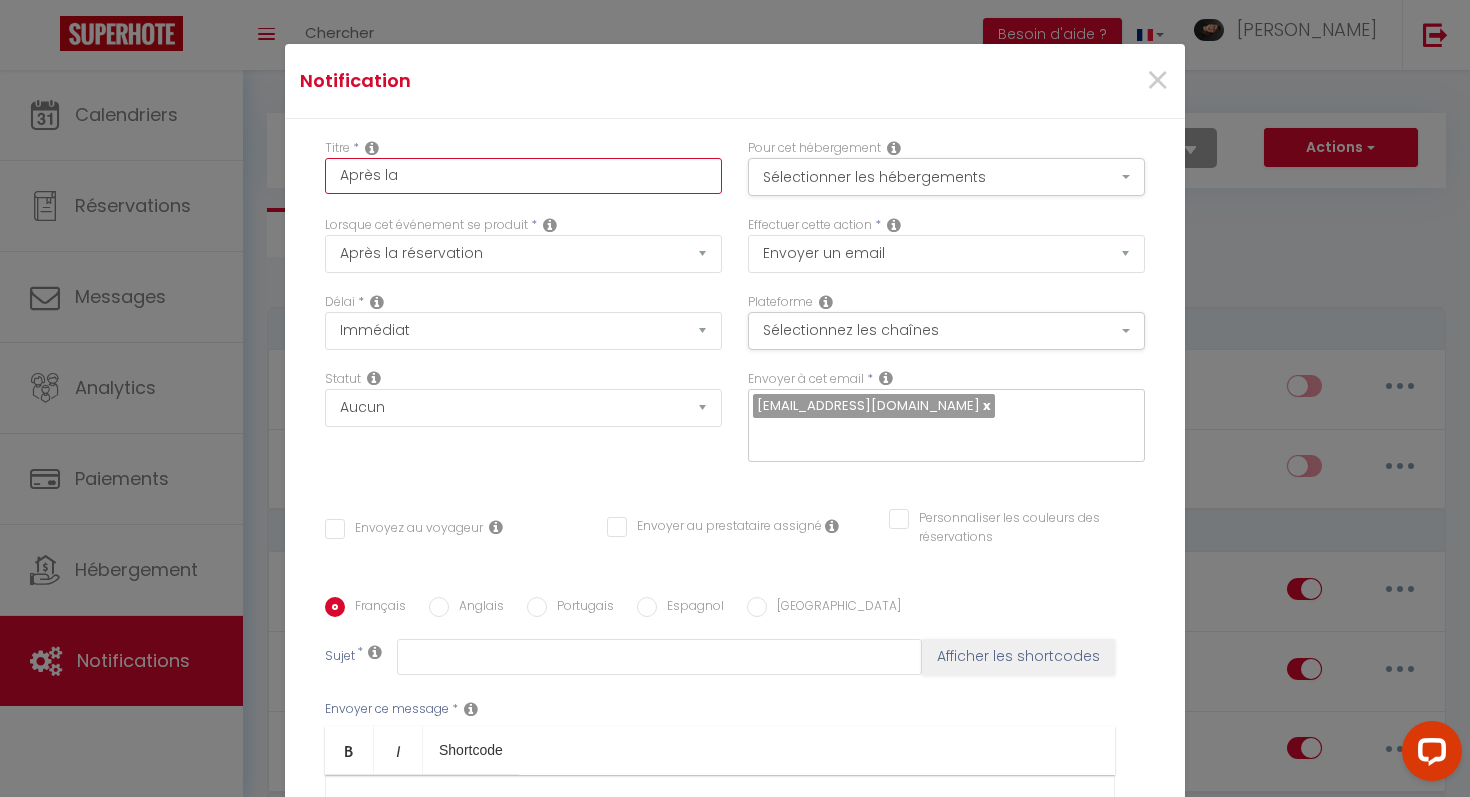 checkbox on "false" 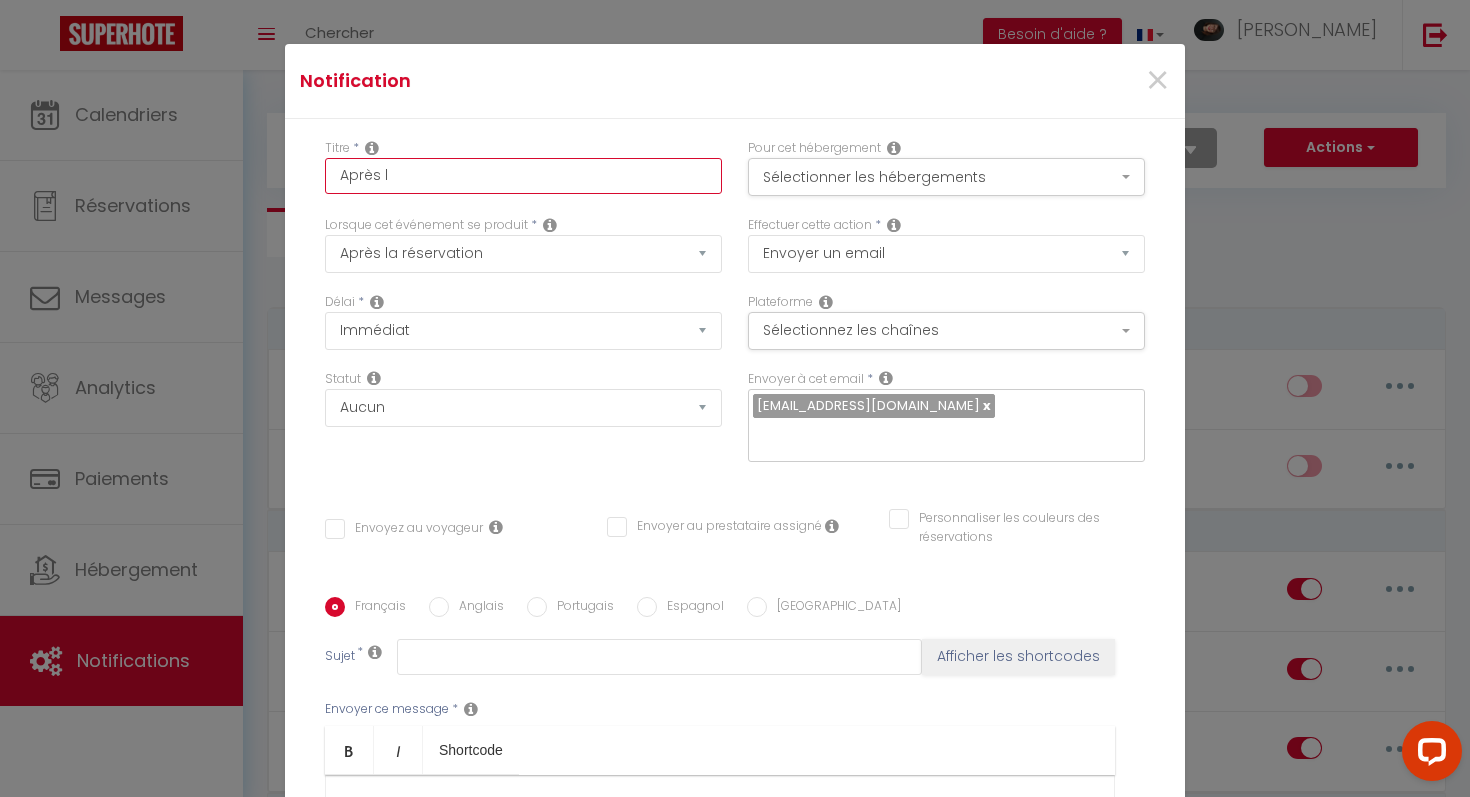 checkbox on "false" 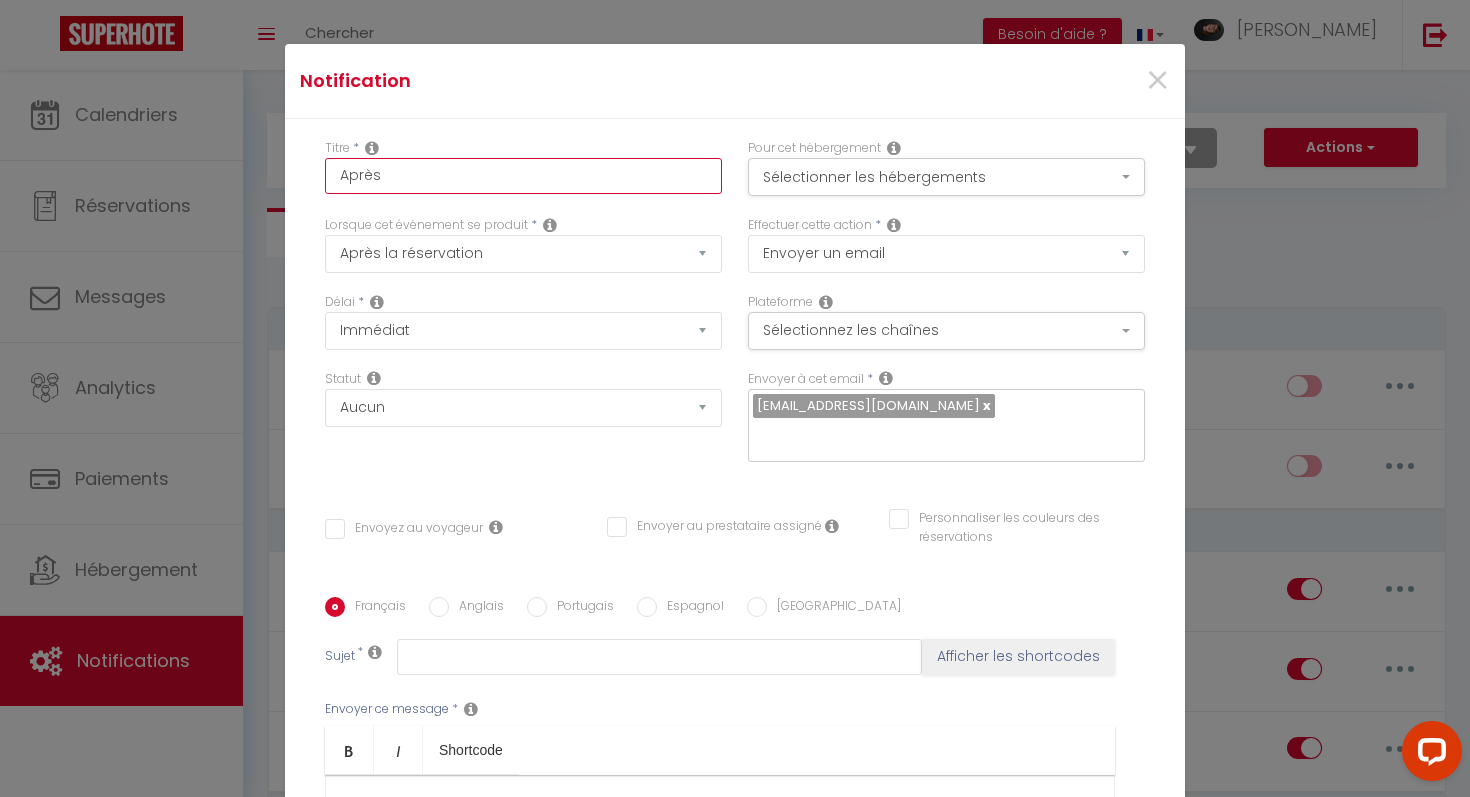 checkbox on "false" 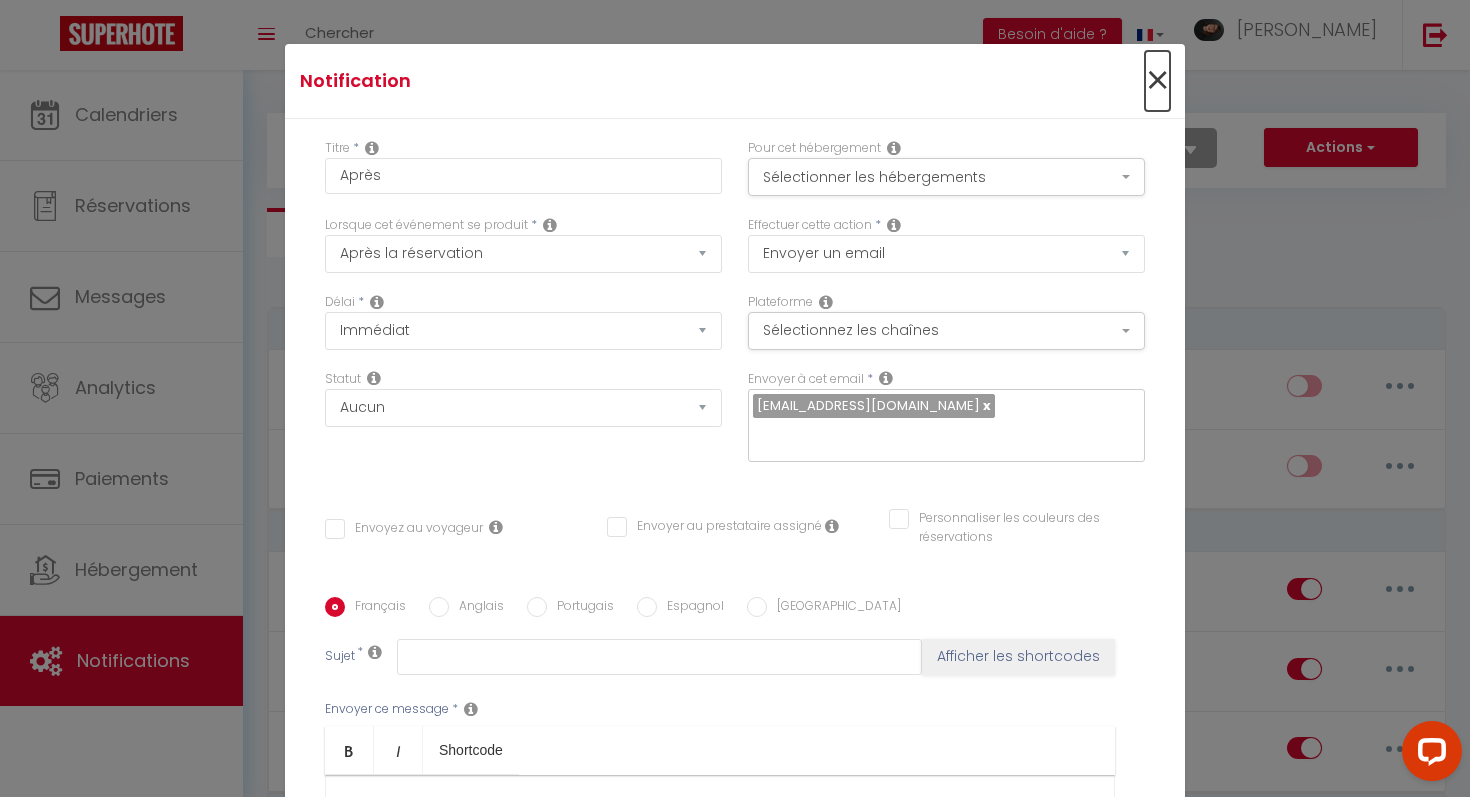 click on "×" at bounding box center (1157, 81) 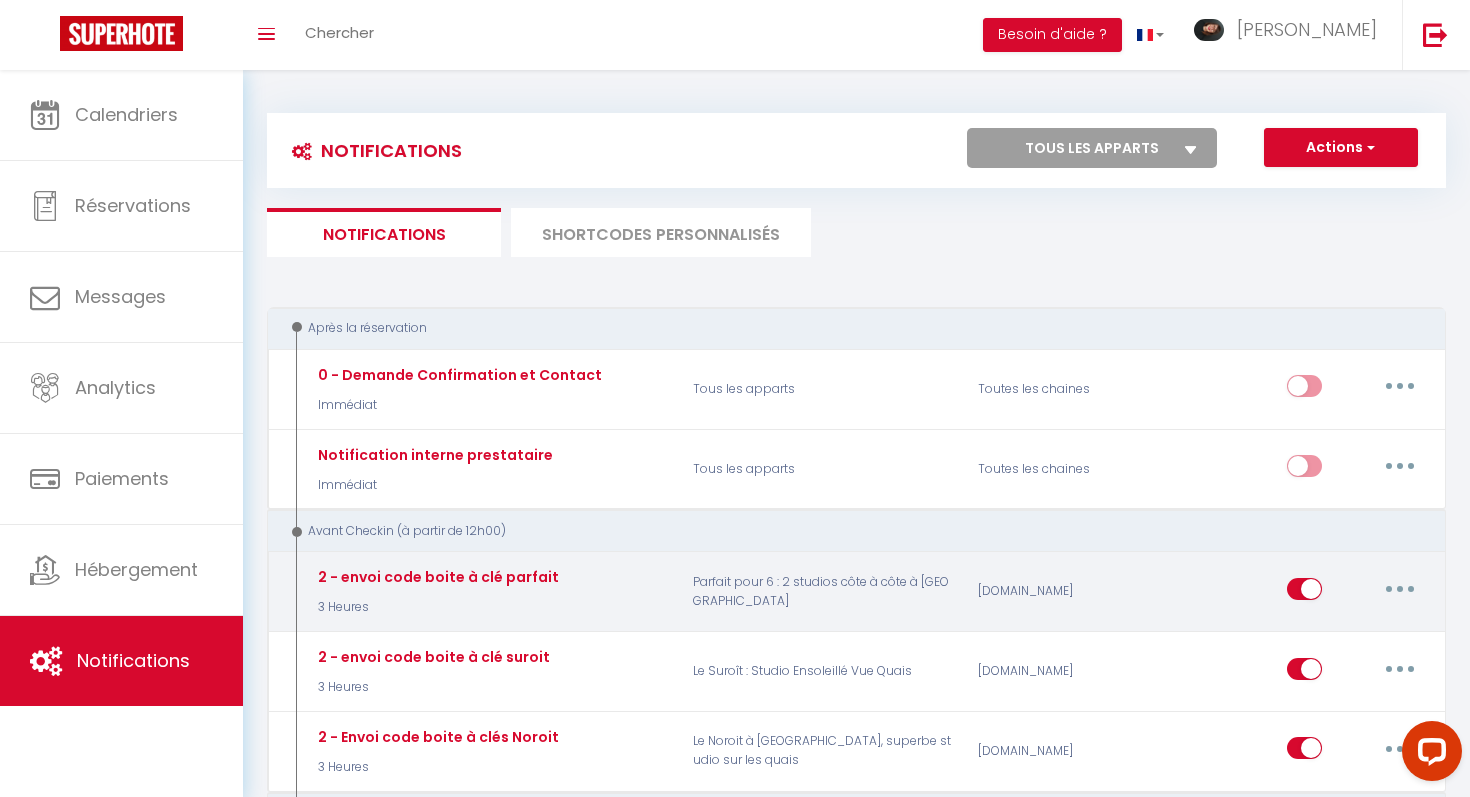 click on "[DOMAIN_NAME]" at bounding box center (1060, 592) 